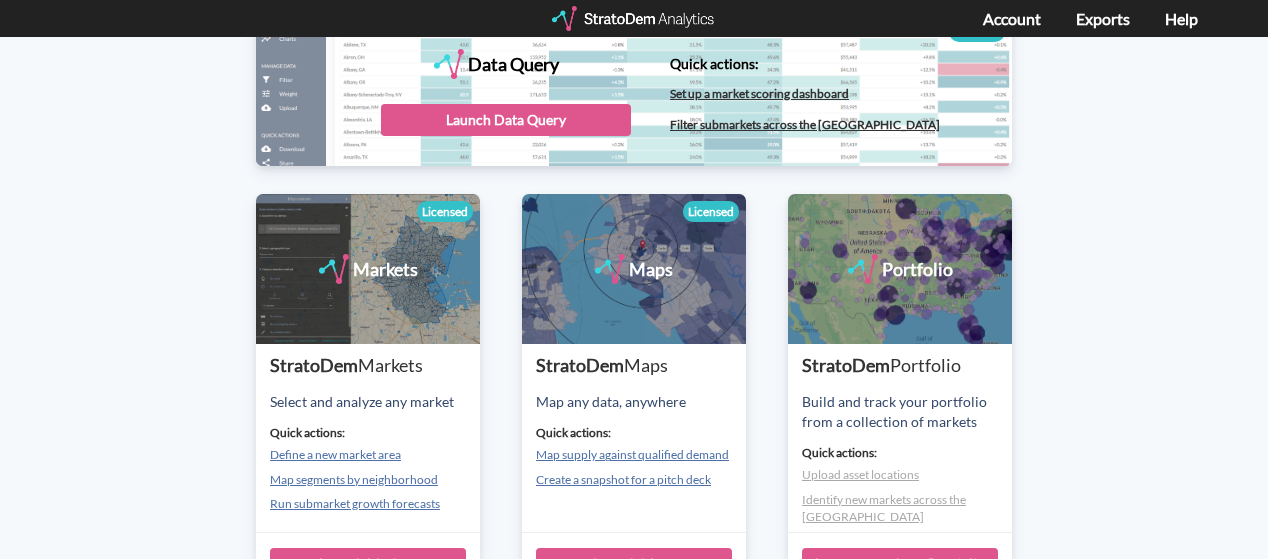 scroll, scrollTop: 0, scrollLeft: 0, axis: both 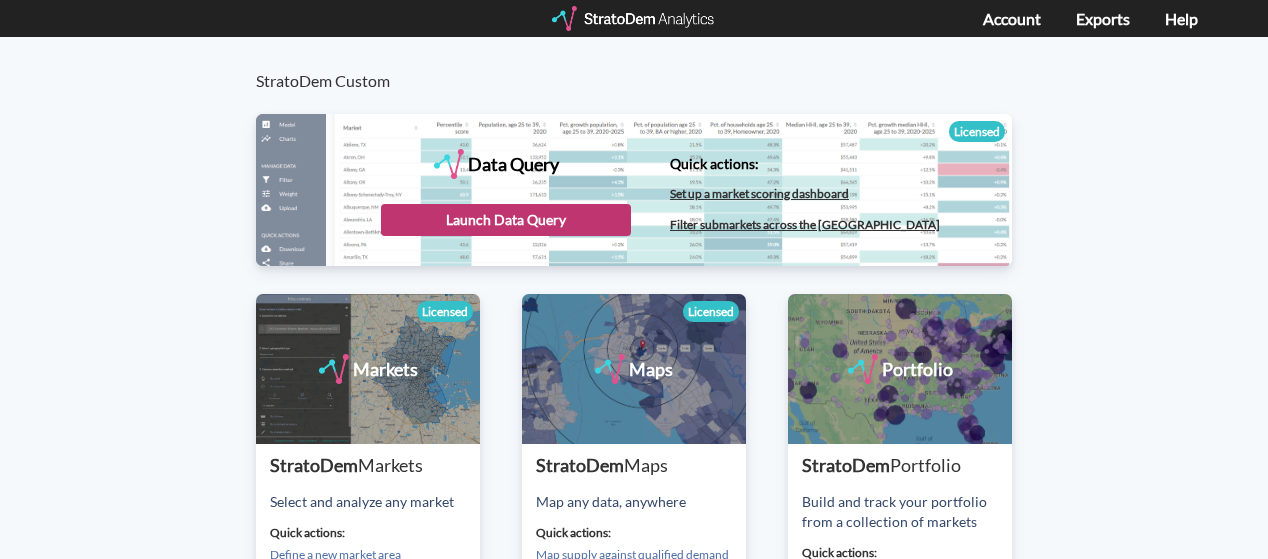 click on "Launch Data Query" at bounding box center (506, 220) 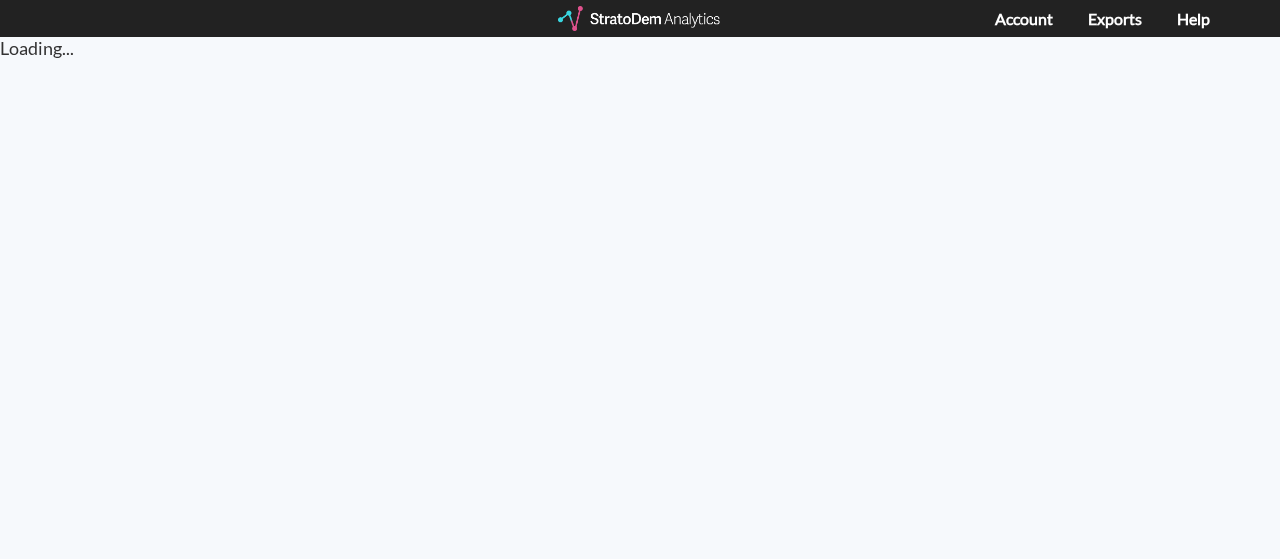 scroll, scrollTop: 0, scrollLeft: 0, axis: both 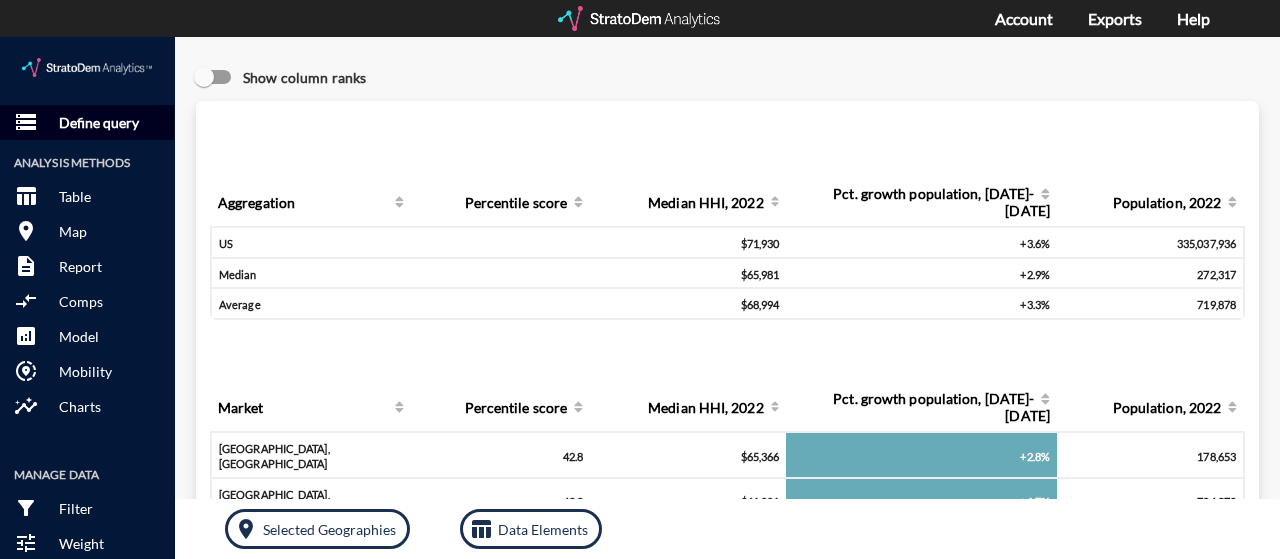 click on "Define query" 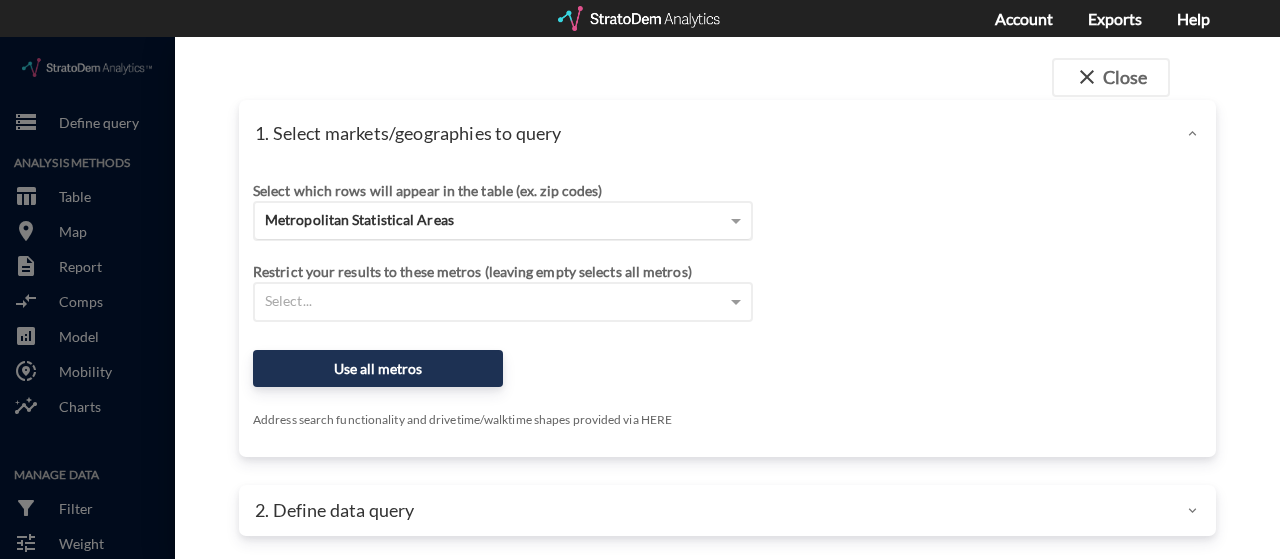 click on "Metropolitan Statistical Areas" 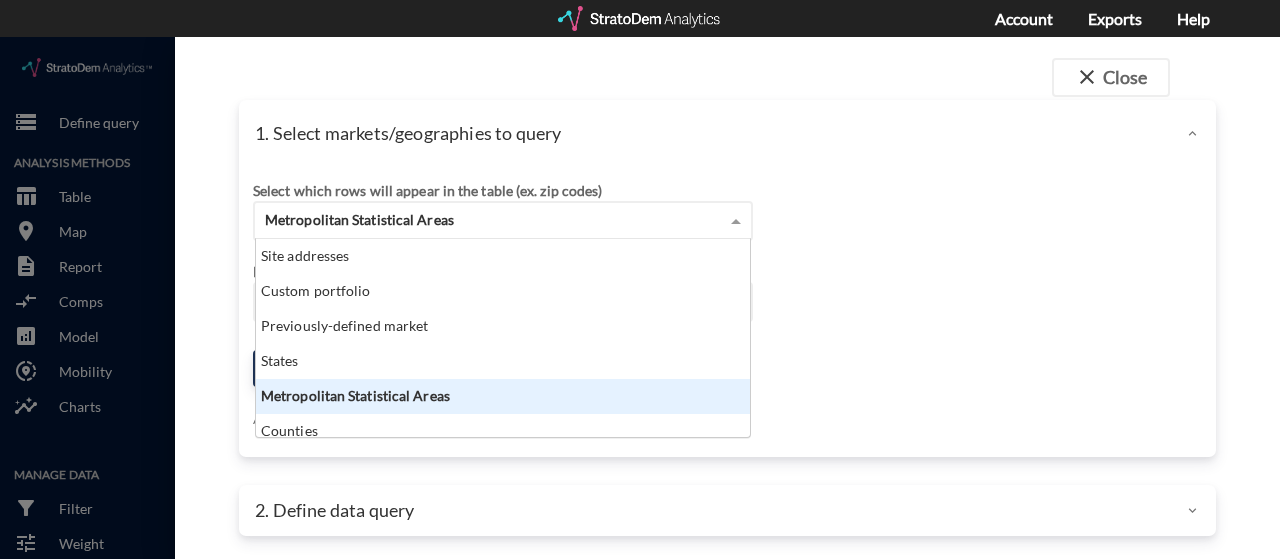 scroll, scrollTop: 16, scrollLeft: 13, axis: both 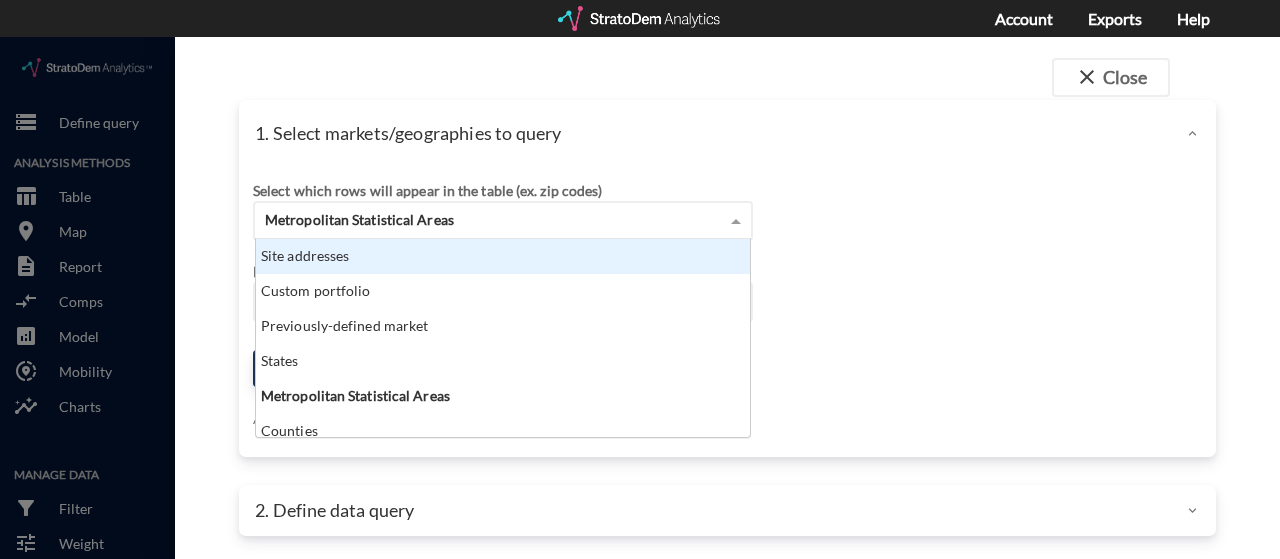 click on "Site addresses" 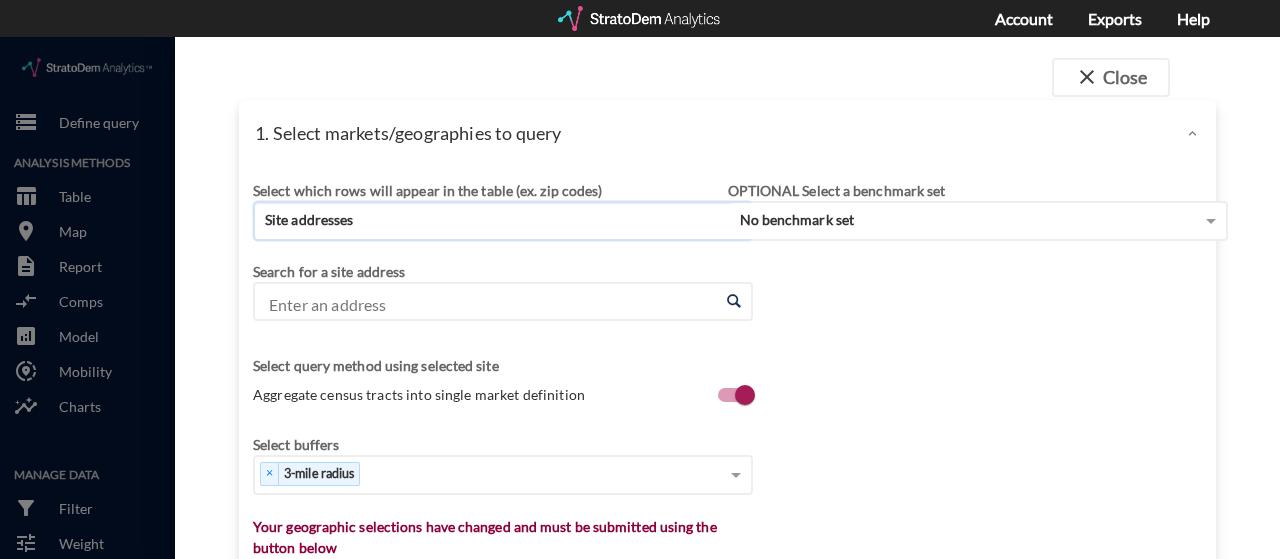 click on "Enter an address" 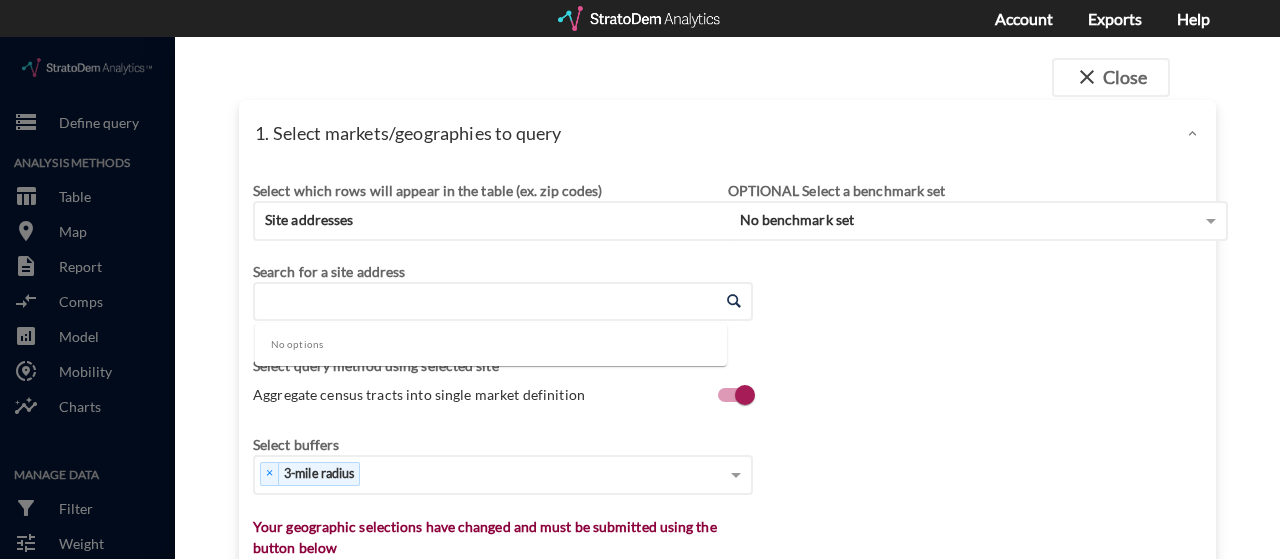 paste on "[STREET_ADDRESS]" 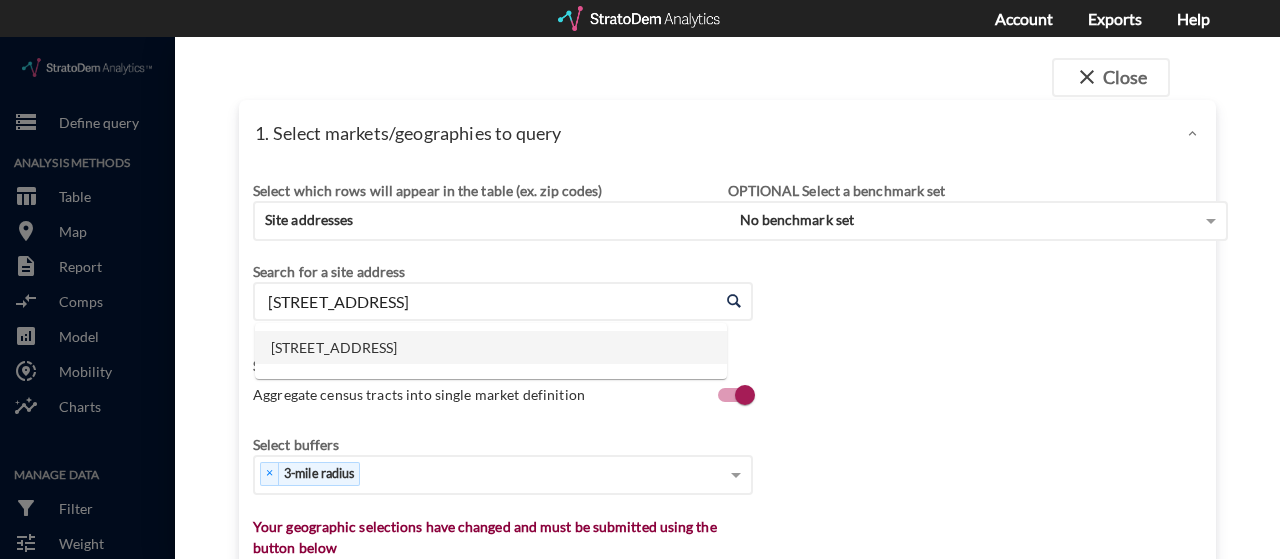 click on "[STREET_ADDRESS]" 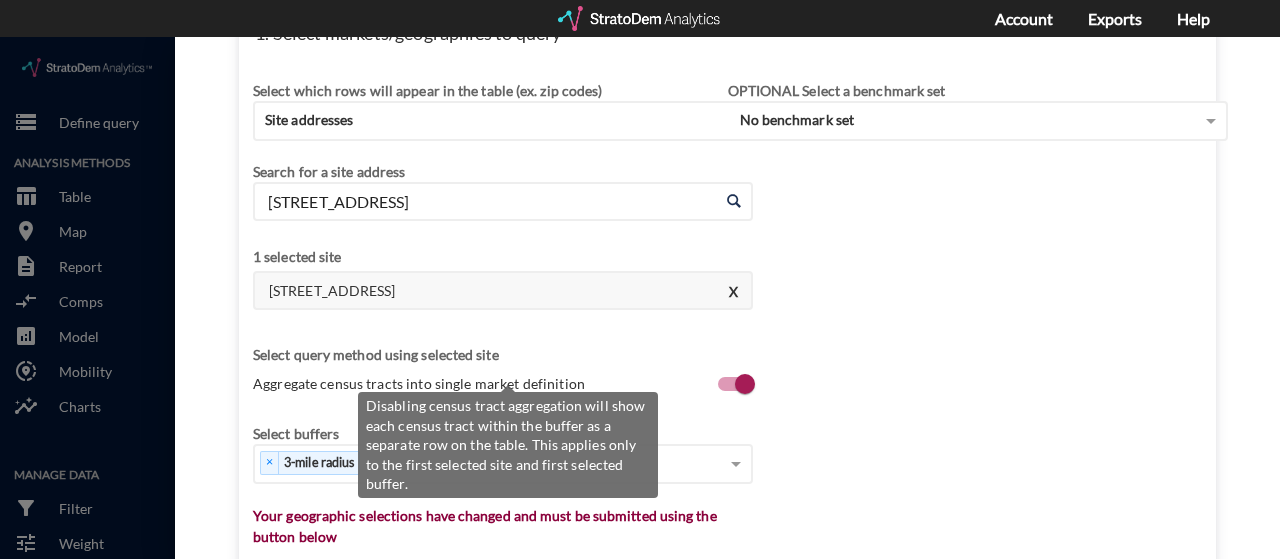 scroll, scrollTop: 200, scrollLeft: 0, axis: vertical 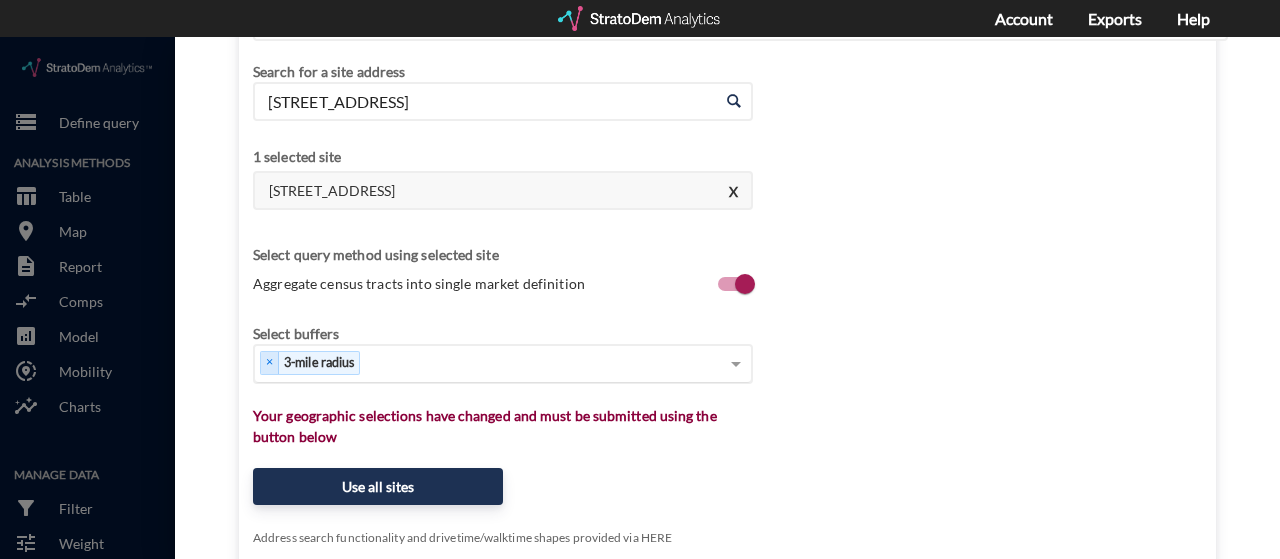 type on "[STREET_ADDRESS]" 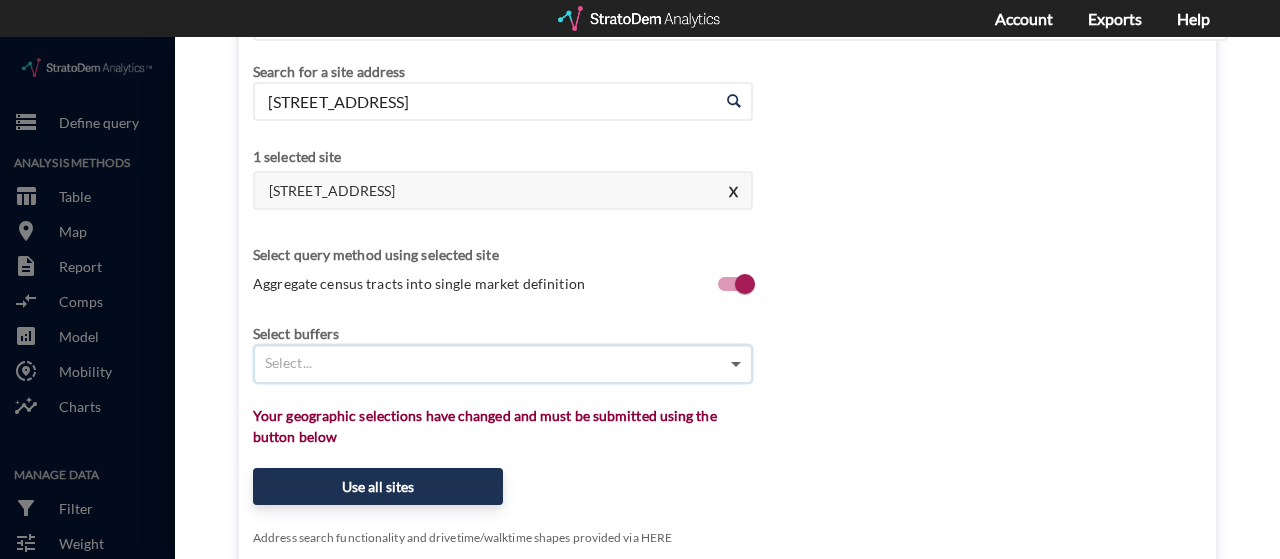 scroll, scrollTop: 20, scrollLeft: 0, axis: vertical 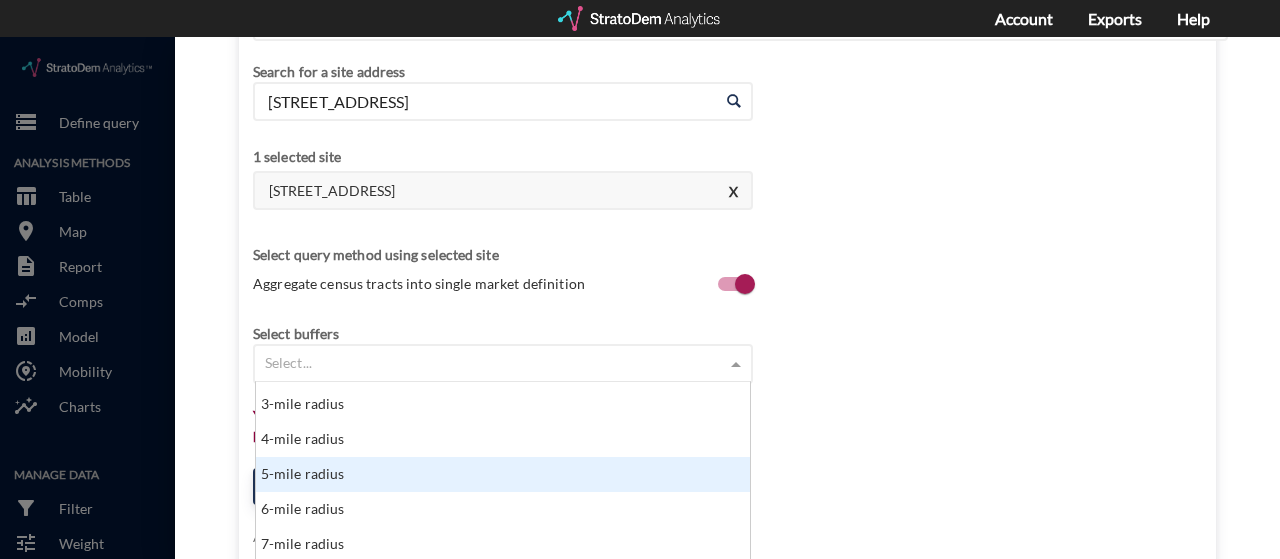 click on "5-mile radius" 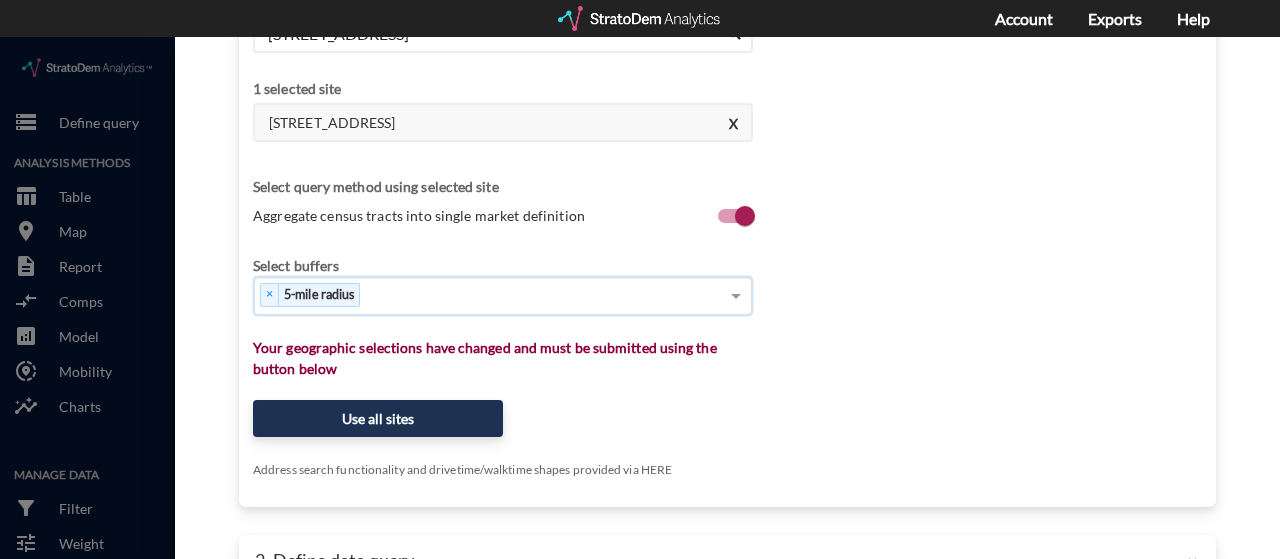 scroll, scrollTop: 300, scrollLeft: 0, axis: vertical 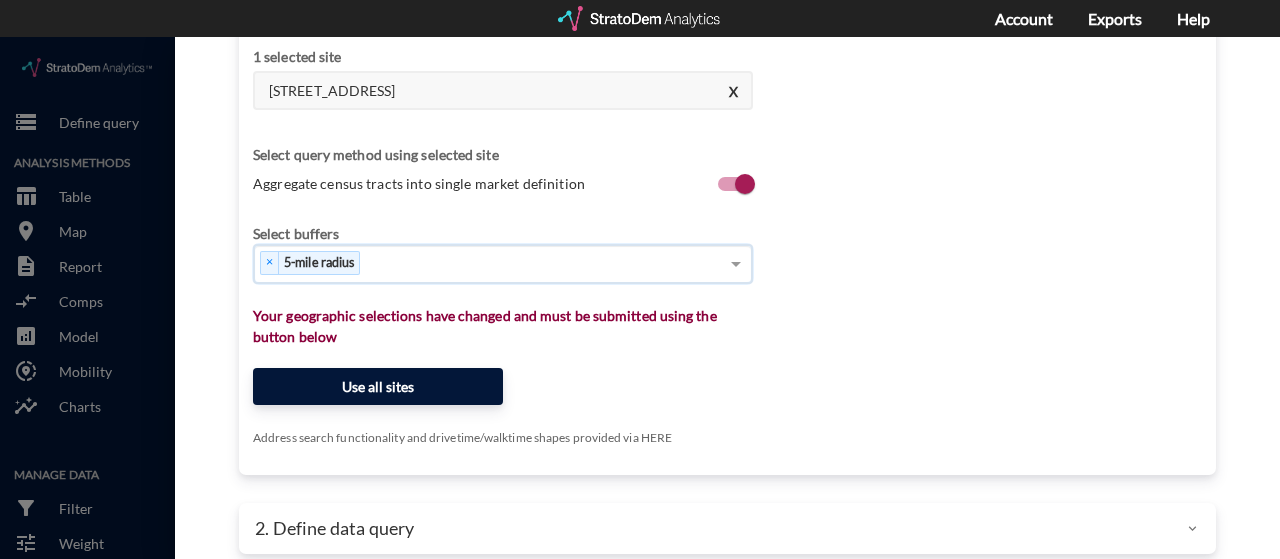 click on "Use all sites" 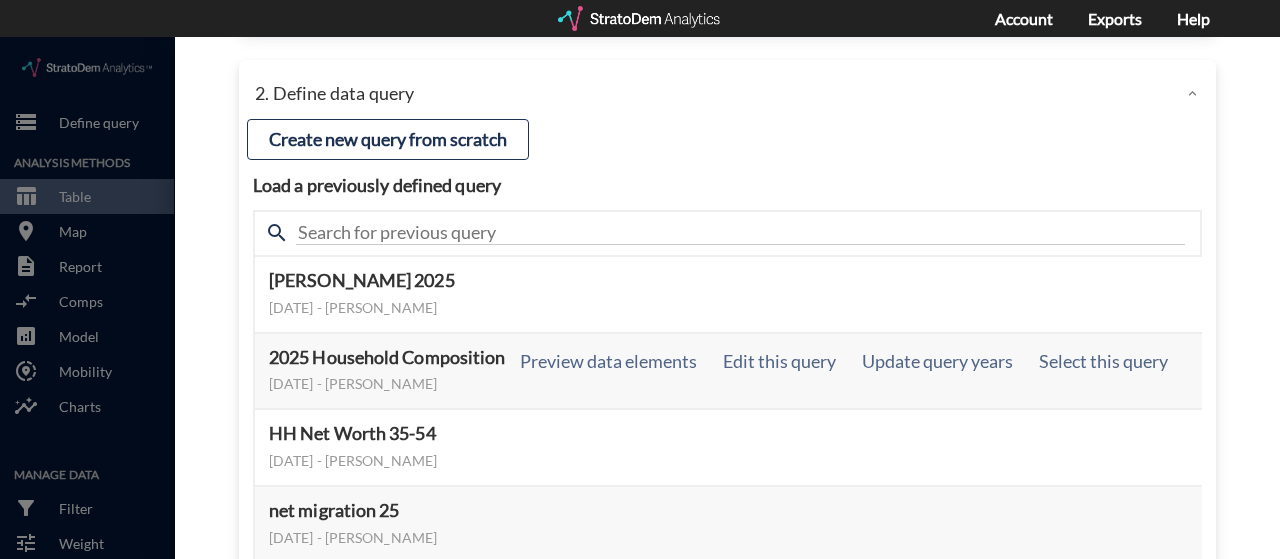 scroll, scrollTop: 100, scrollLeft: 0, axis: vertical 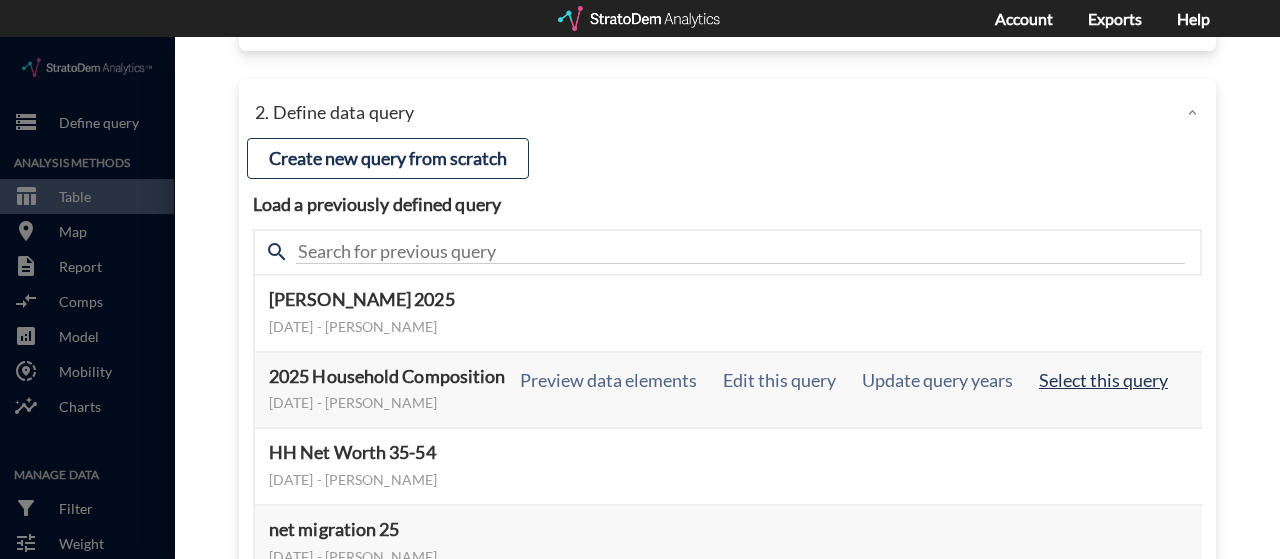 click on "Select this query" 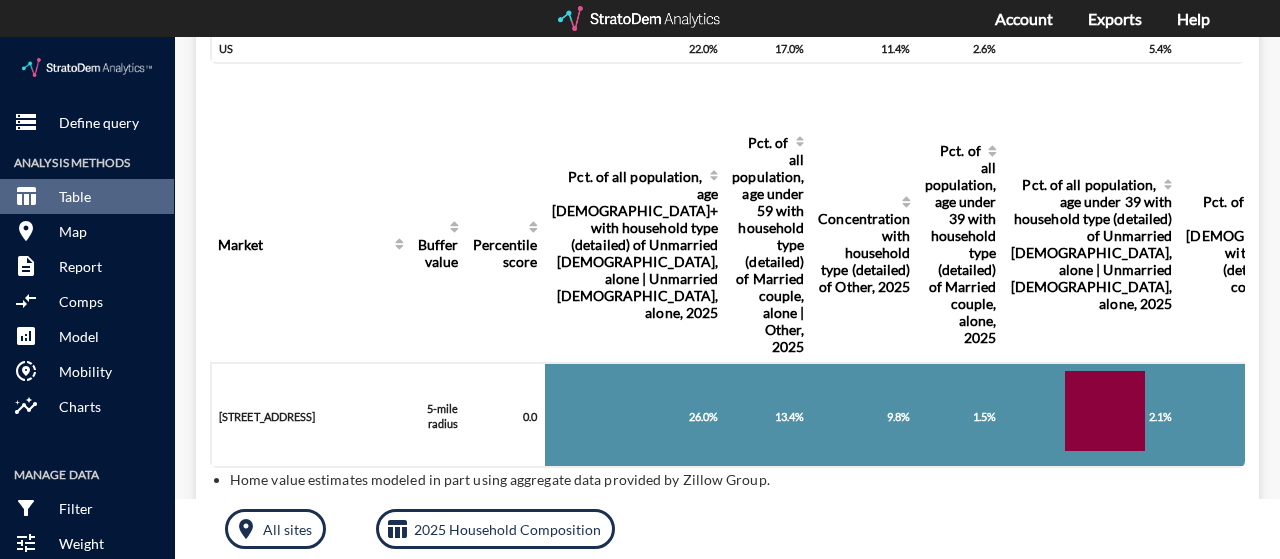 scroll, scrollTop: 103, scrollLeft: 0, axis: vertical 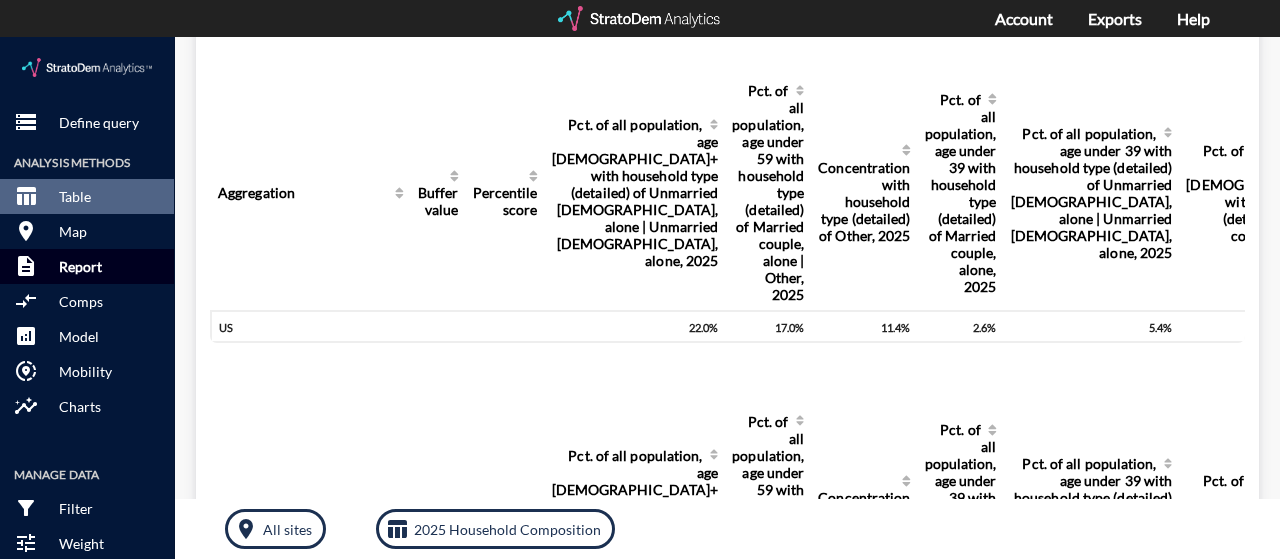 click on "Report" 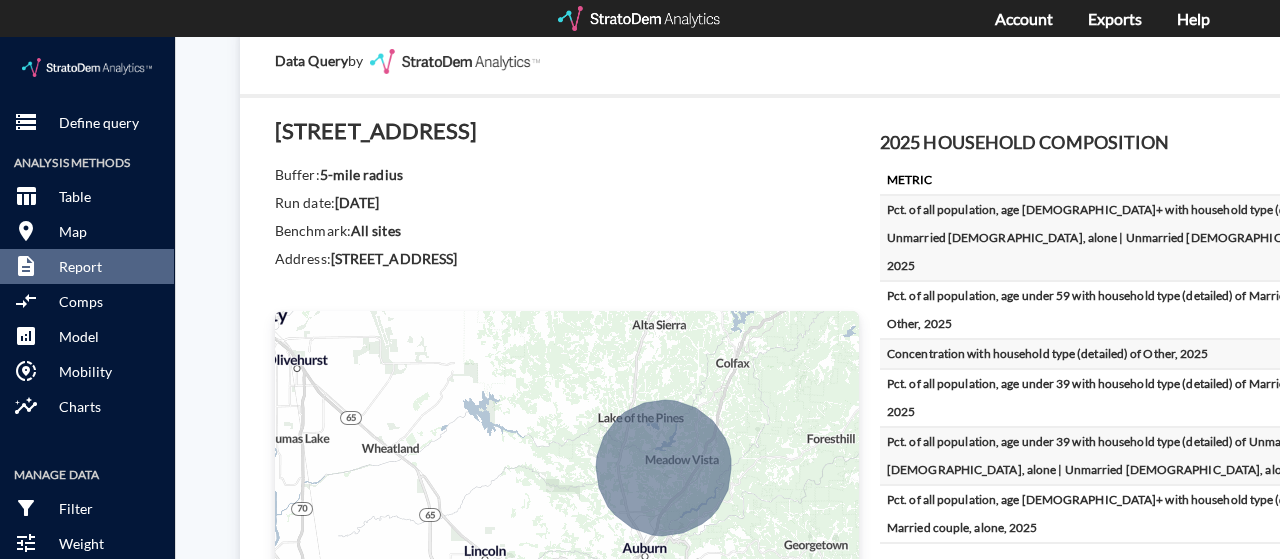 scroll, scrollTop: 400, scrollLeft: 0, axis: vertical 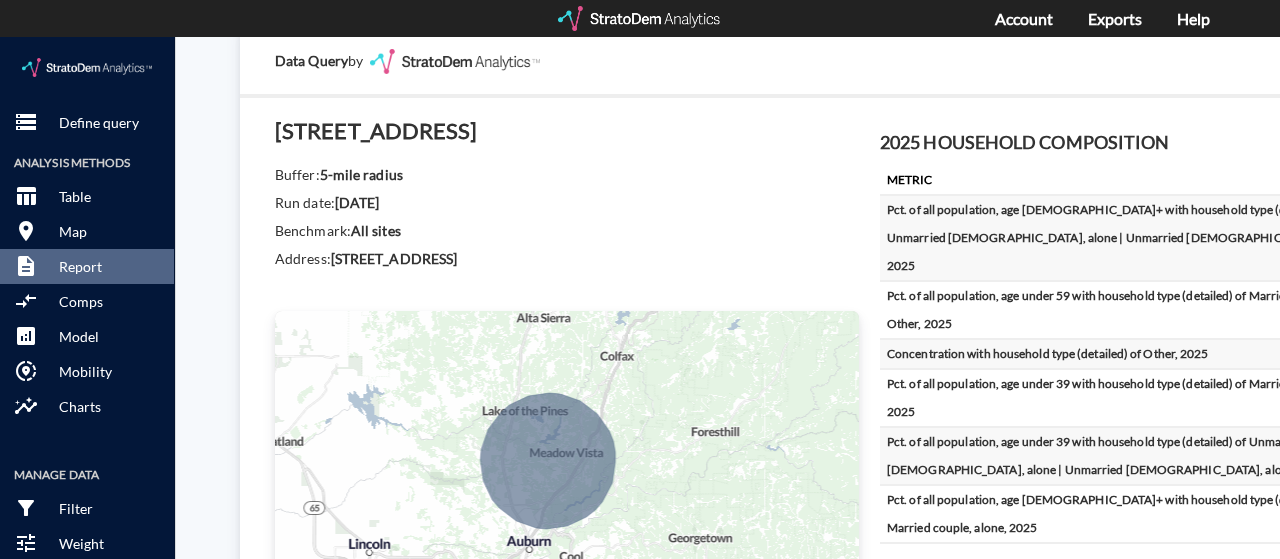 drag, startPoint x: 555, startPoint y: 422, endPoint x: 364, endPoint y: 427, distance: 191.06543 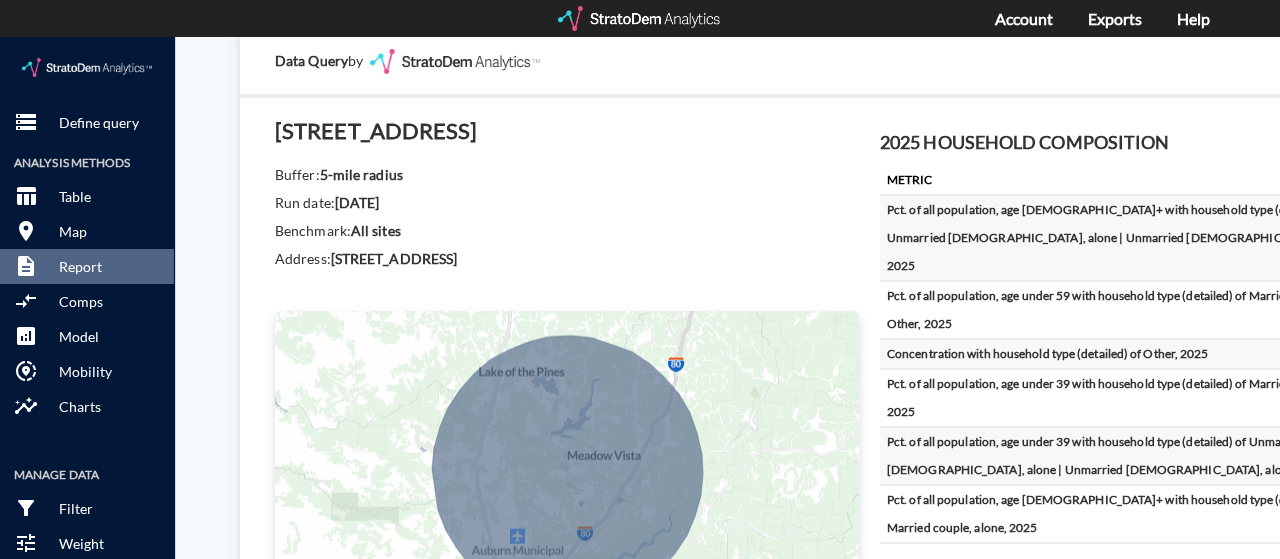 drag, startPoint x: 767, startPoint y: 486, endPoint x: 859, endPoint y: 486, distance: 92 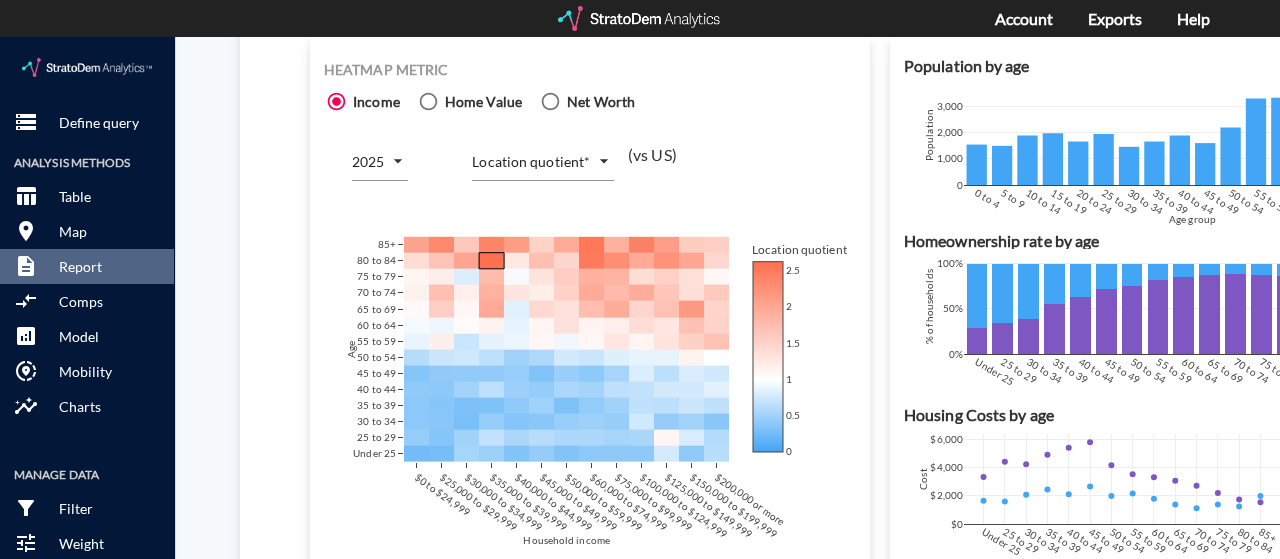 scroll, scrollTop: 1300, scrollLeft: 0, axis: vertical 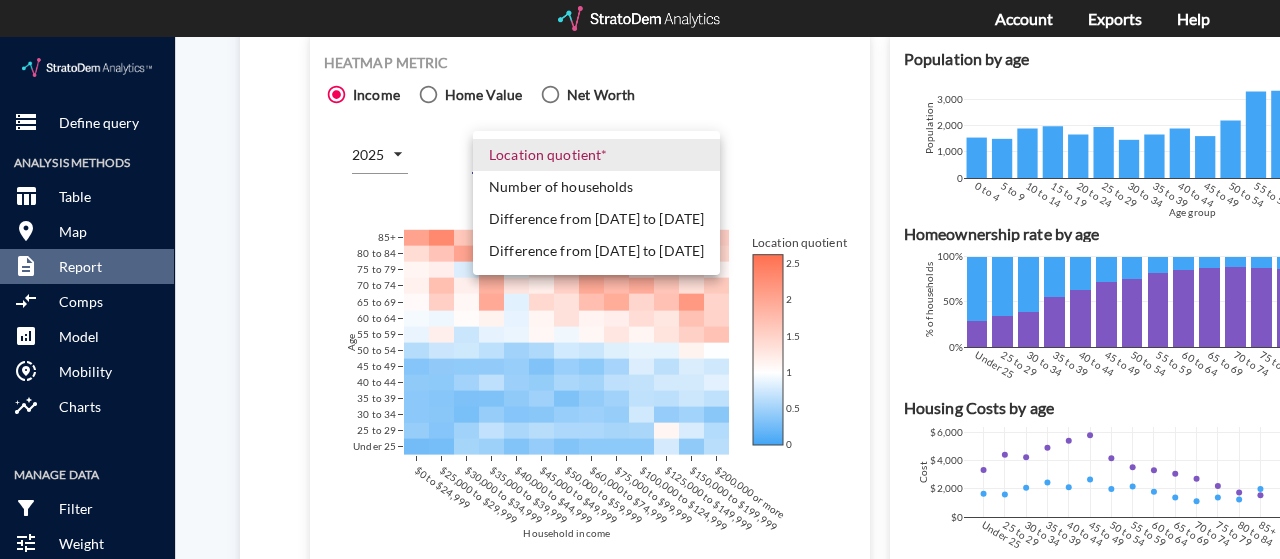 click on "/vantagepoint/us/-1 storage Define query Analysis Methods table_chart Table room Map description Report compare_arrows Comps analytics Model share_location Mobility insights Charts Manage Data filter_alt Filter tune Weight cloud_upload Upload my_location Geocode Quick Actions cloud_download Download share Share integration_instructions API Show column ranks Query progress Aggregation Buffer value Percentile score Pct. of all population, age [DEMOGRAPHIC_DATA]+ with household type (detailed) of Unmarried [DEMOGRAPHIC_DATA], alone | Unmarried [DEMOGRAPHIC_DATA], alone, 2025 Pct. of all population, age under 59 with household type (detailed) of Married couple, alone | Other, 2025 Concentration with household type (detailed) of Other, 2025 Pct. of all population, age under 39 with household type (detailed) of Married couple, alone, 2025 Pct. of all population, age under 39 with household type (detailed) of Unmarried [DEMOGRAPHIC_DATA], alone | Unmarried [DEMOGRAPHIC_DATA], alone, 2025 US 22.0% 17.0% 11.4% 2.6% 5.4% 20.8% Market Buffer value Percentile score STATE TRACT" 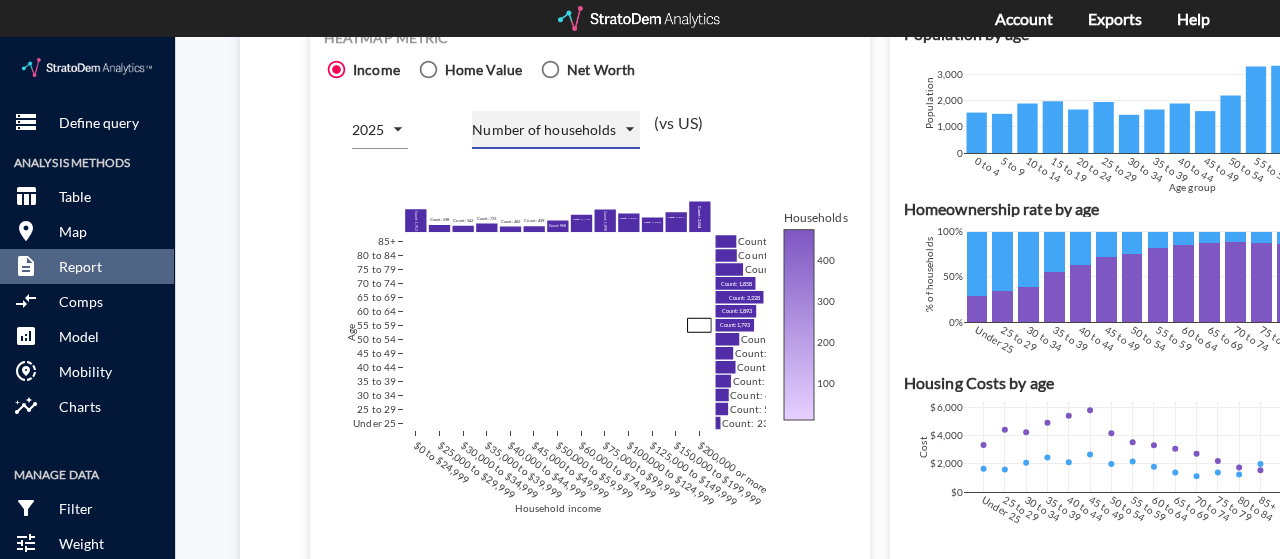 scroll, scrollTop: 1300, scrollLeft: 0, axis: vertical 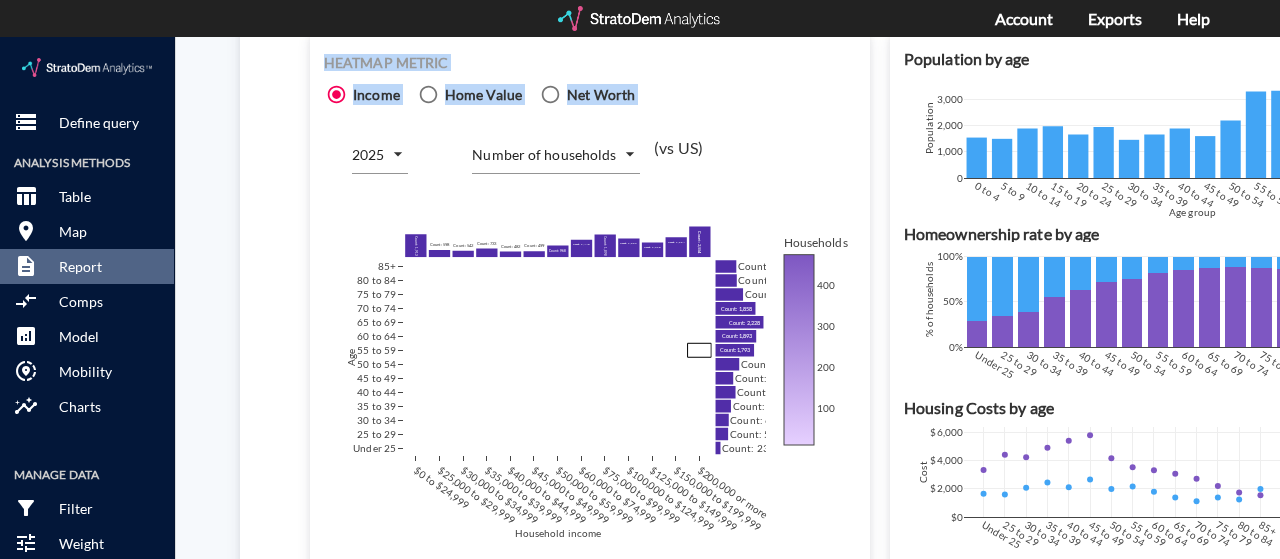 drag, startPoint x: 314, startPoint y: 13, endPoint x: 511, endPoint y: 92, distance: 212.24985 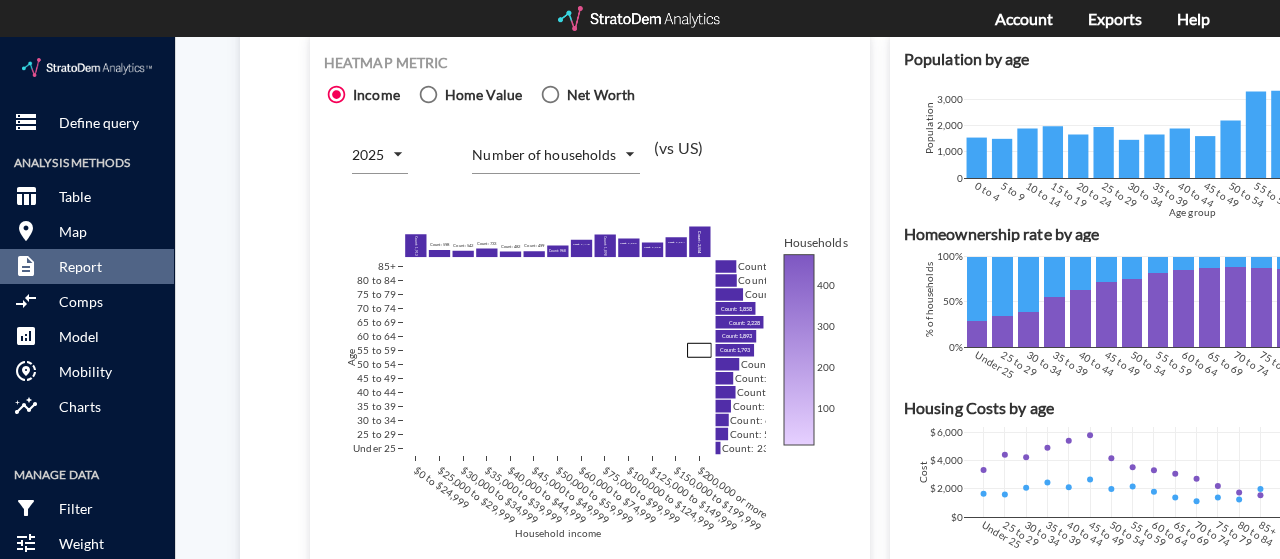 click on "Heatmap metric Income Home Value Net Worth 2025 2025 Number of households COUNT  by age and household income (vs US) Heatmap [PERSON_NAME] {"GEOID": -10, "geolevel": "market", "GEOID_TUPLE": null, "address": "", "[GEOGRAPHIC_DATA], "primary_buffer": 1, "buffer_1": "five-mile", "buffer_2": "three-mile", "buffer_3": "five-mile", "comp_geoname": "us", "comp_geoid": -1, "year_0": 2020, "year_1": 2025, "year_2": 2030} $0 to $24,999 $25,000 to $29,999 $30,000 to $34,999 $35,000 to $39,999 $40,000 to $44,999 $45,000 to $49,999 $50,000 to $59,999 $60,000 to $74,999 $75,000 to $99,999 $100,000 to $124,999 $125,000 to $149,999 $150,000 to $199,999 $200,000 or more Under 25 25 to 29 30 to 34 35 to 39 40 to 44 45 to 49 50 to 54 55 to 59 60 to 64 65 to 69 70 to 74 75 to 79 80 to 84 85+ Count: 1,913 Count: 598 Count: 542 Count: 733 Count: 482 Count: 499 Count: 968 Count: 1,448 Count: 1,898 Count: 1,552 Count: 1,218 Count: 1,664 Count: 2,554 Count: 238 Count: 593 Count: 621 Count: 723 Count: 936 100 200" 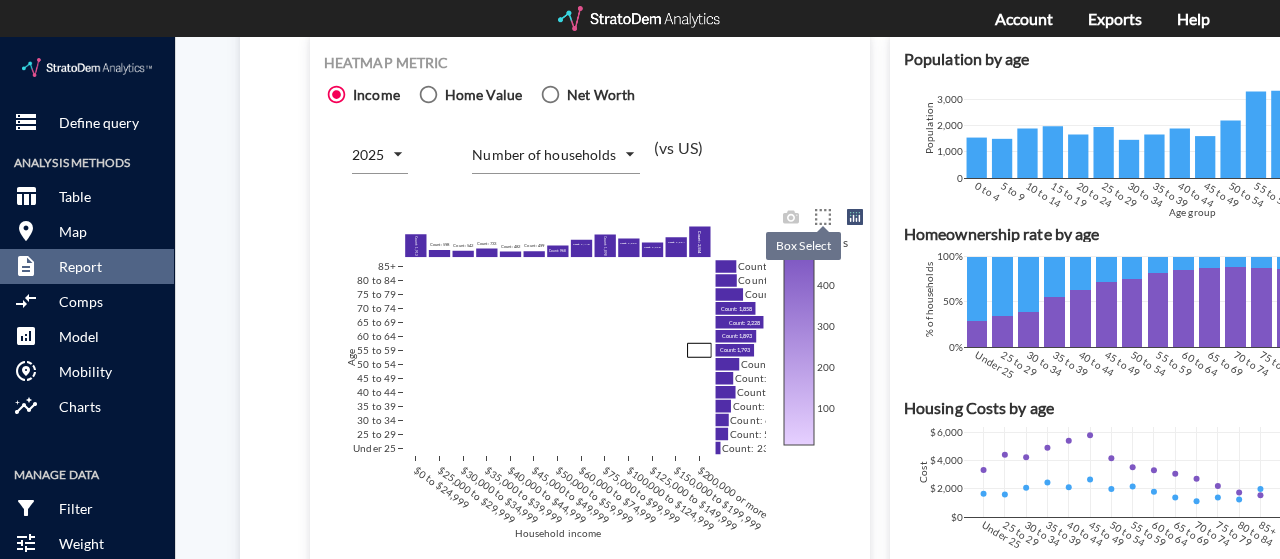 click 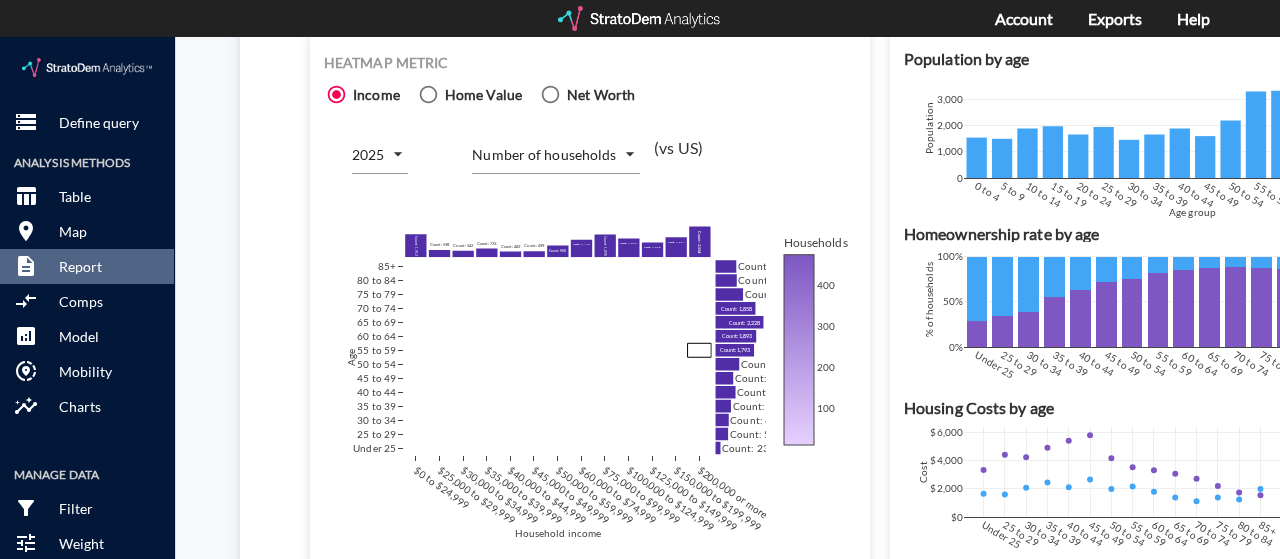 drag, startPoint x: 312, startPoint y: 102, endPoint x: 451, endPoint y: 137, distance: 143.33876 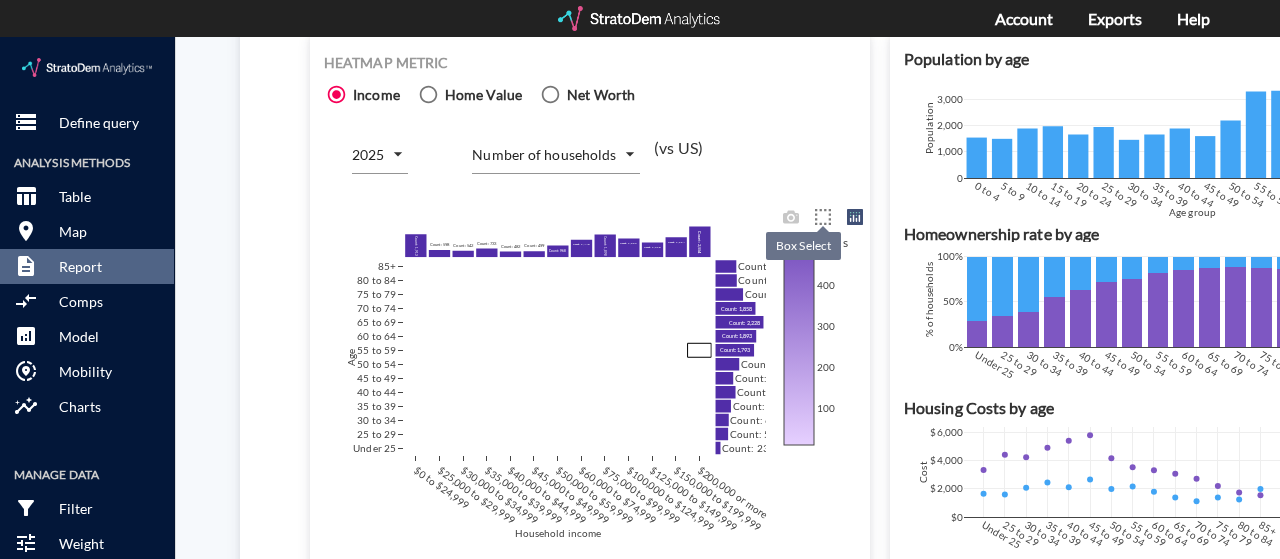 click 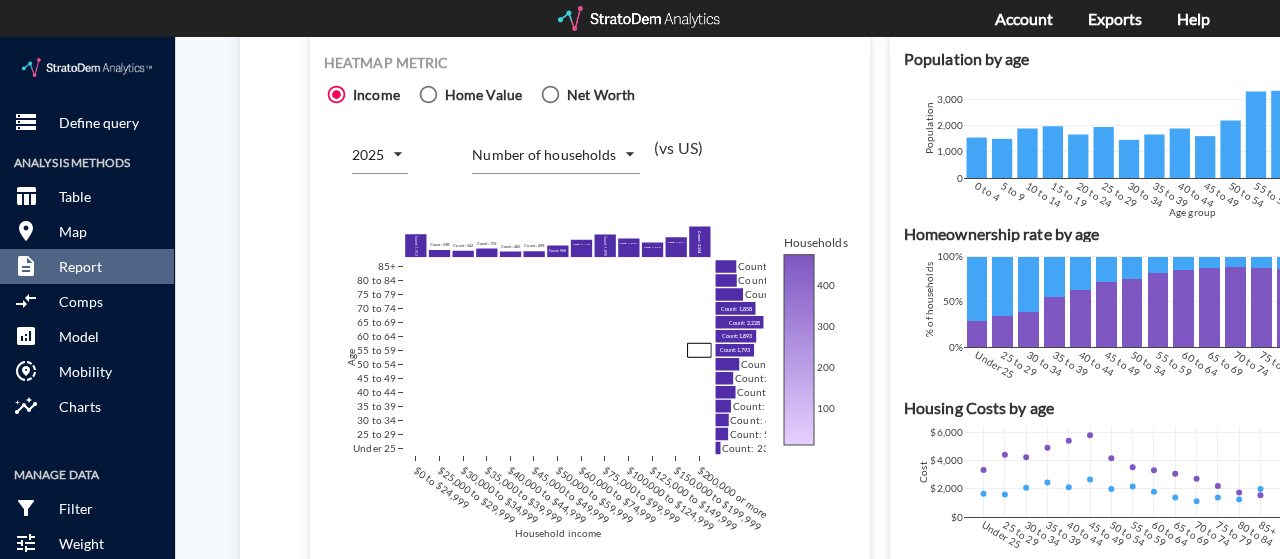 drag, startPoint x: 314, startPoint y: 100, endPoint x: 508, endPoint y: 138, distance: 197.68661 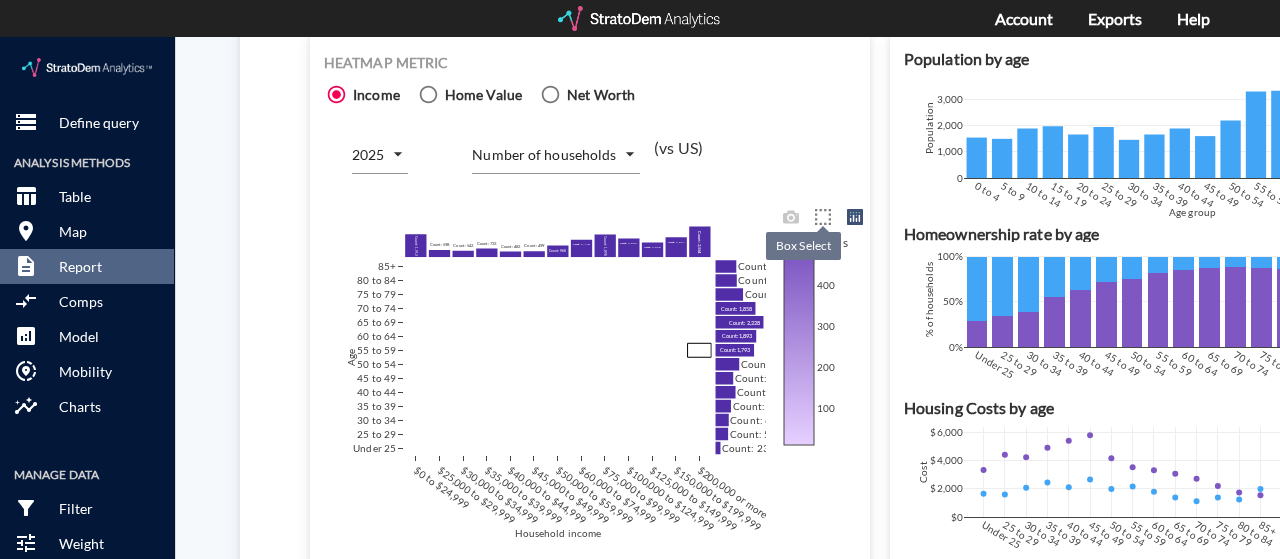 click 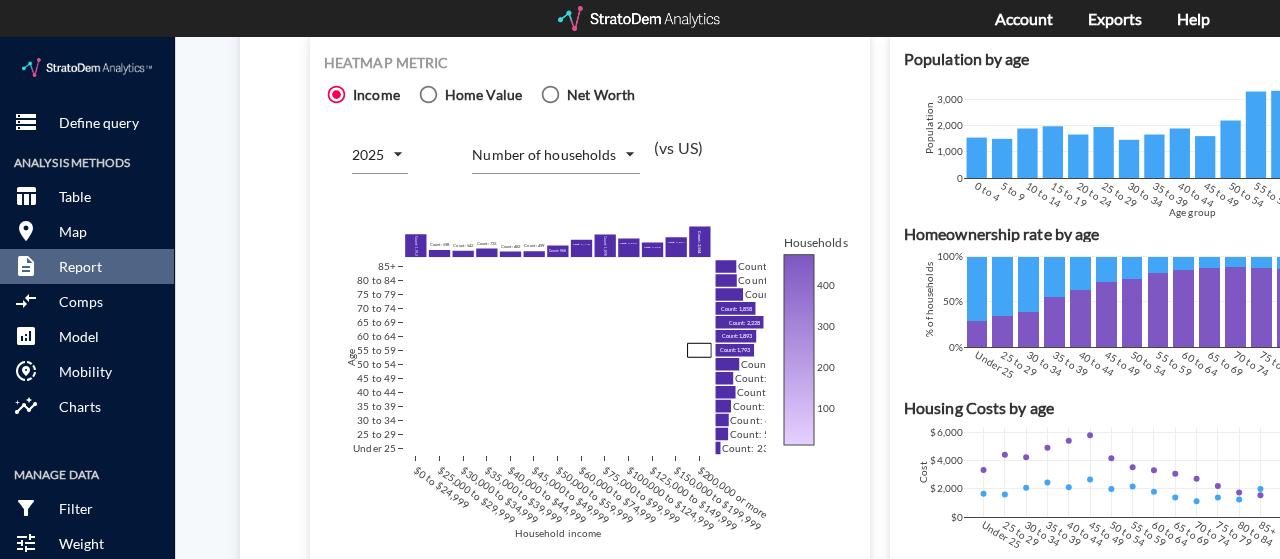 drag, startPoint x: 329, startPoint y: 92, endPoint x: 454, endPoint y: 106, distance: 125.781555 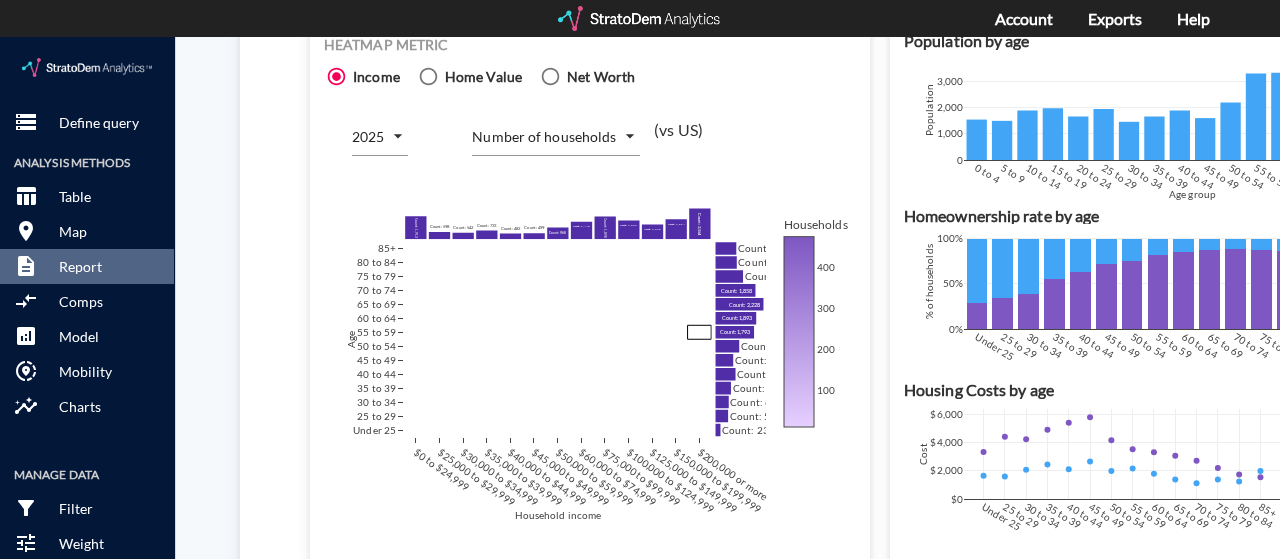 scroll, scrollTop: 1300, scrollLeft: 0, axis: vertical 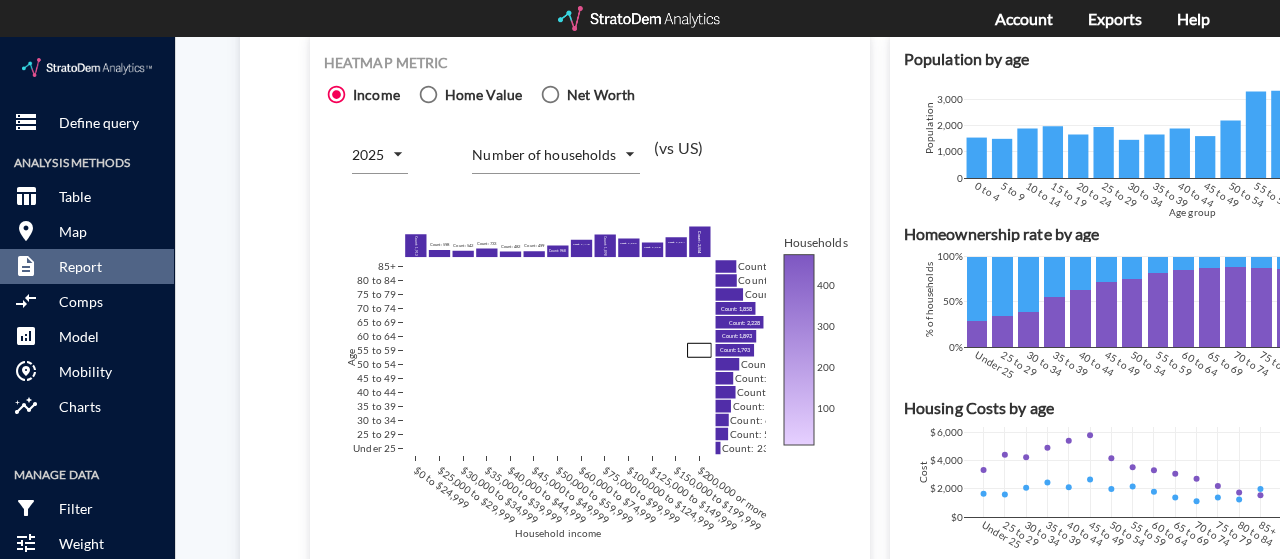 click on "/vantagepoint/us/-1 storage Define query Analysis Methods table_chart Table room Map description Report compare_arrows Comps analytics Model share_location Mobility insights Charts Manage Data filter_alt Filter tune Weight cloud_upload Upload my_location Geocode Quick Actions cloud_download Download share Share integration_instructions API Show column ranks Query progress Aggregation Buffer value Percentile score Pct. of all population, age [DEMOGRAPHIC_DATA]+ with household type (detailed) of Unmarried [DEMOGRAPHIC_DATA], alone | Unmarried [DEMOGRAPHIC_DATA], alone, 2025 Pct. of all population, age under 59 with household type (detailed) of Married couple, alone | Other, 2025 Concentration with household type (detailed) of Other, 2025 Pct. of all population, age under 39 with household type (detailed) of Married couple, alone, 2025 Pct. of all population, age under 39 with household type (detailed) of Unmarried [DEMOGRAPHIC_DATA], alone | Unmarried [DEMOGRAPHIC_DATA], alone, 2025 US 22.0% 17.0% 11.4% 2.6% 5.4% 20.8% Market Buffer value Percentile score STATE TRACT" 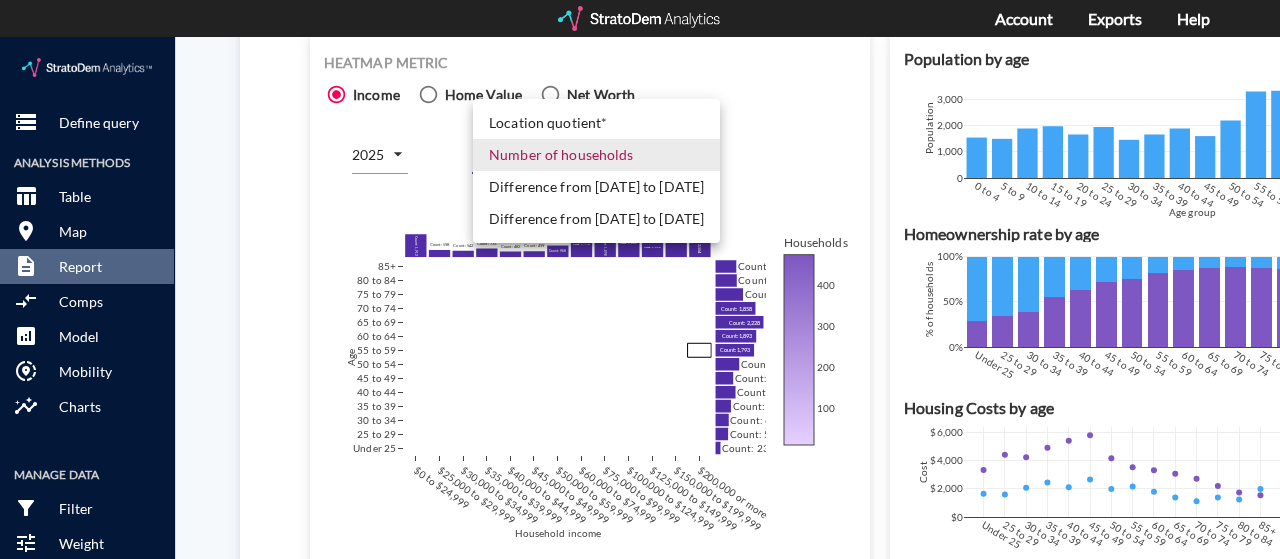 click on "Difference from [DATE] to [DATE]" 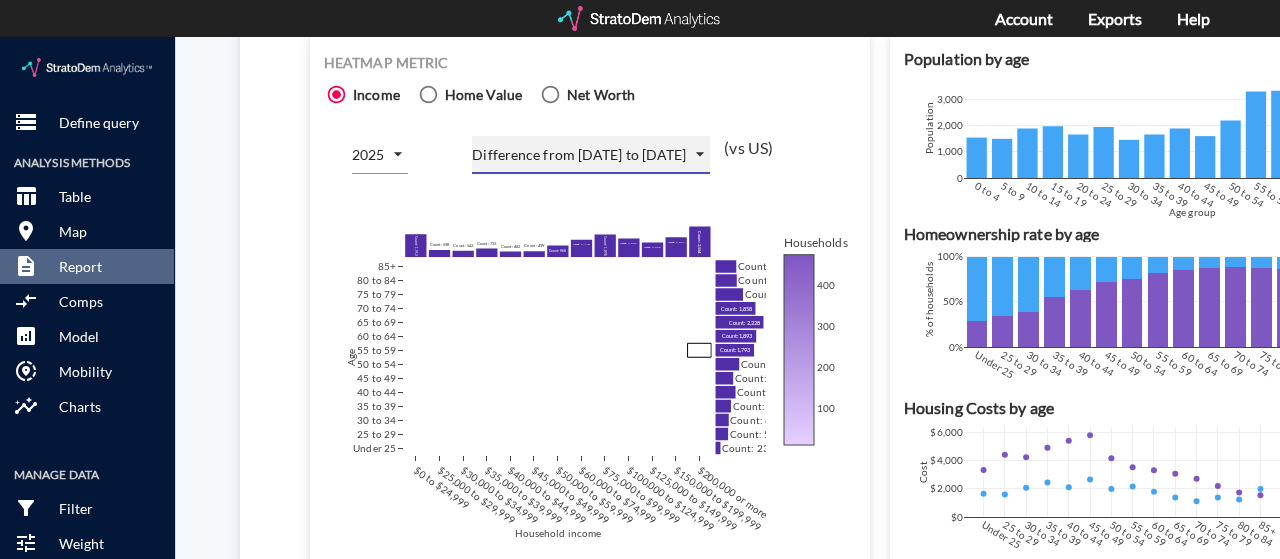 type on "COUNT_DIFF_FUTURE" 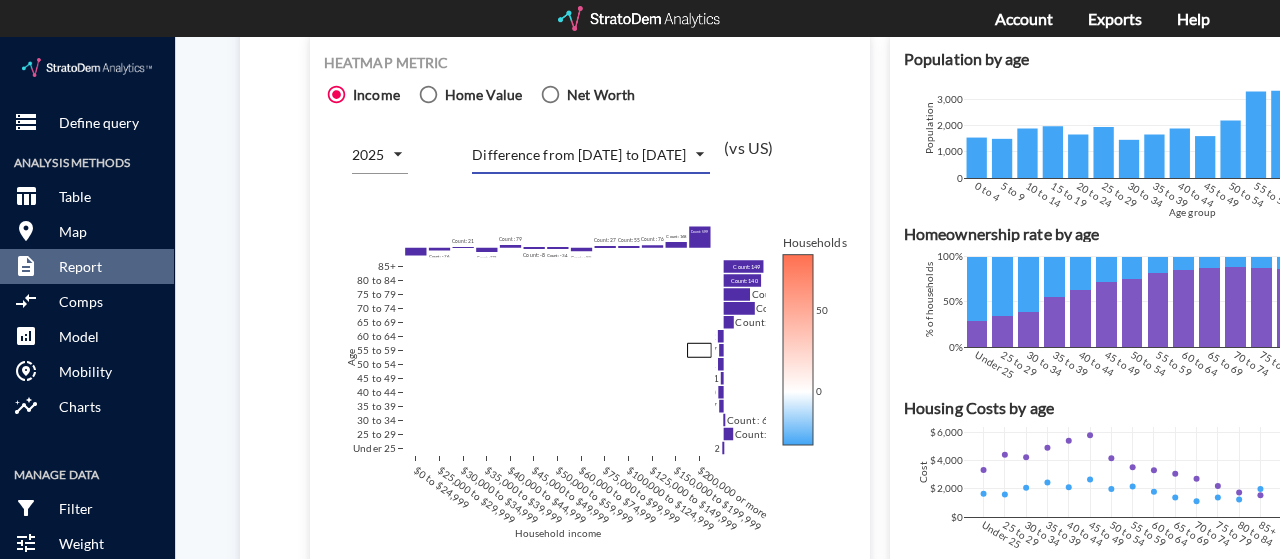 click on "Heatmap metric Income Home Value Net Worth 2025 2025 Difference from [DATE] to [DATE] COUNT_DIFF_FUTURE  by age and household income (vs US) Heatmap [PERSON_NAME] {"GEOID": -10, "geolevel": "market", "GEOID_TUPLE": null, "address": "", "[GEOGRAPHIC_DATA], "primary_buffer": 1, "buffer_1": "five-mile", "buffer_2": "three-mile", "buffer_3": "five-mile", "comp_geoname": "us", "comp_geoid": -1, "year_0": 2020, "year_1": 2025, "year_2": 2030} $0 to $24,999 $25,000 to $29,999 $30,000 to $34,999 $35,000 to $39,999 $40,000 to $44,999 $45,000 to $49,999 $50,000 to $59,999 $60,000 to $74,999 $75,000 to $99,999 $100,000 to $124,999 $125,000 to $149,999 $150,000 to $199,999 $200,000 or more Under 25 25 to 29 30 to 34 35 to 39 40 to 44 45 to 49 50 to 54 55 to 59 60 to 64 65 to 69 70 to 74 75 to 79 80 to 84 85+ Count: -219 Count: -76 Count: 21 Count: -119 Count: 79 Count: -8 Count: -34 Count: -95 Count: 27 Count: 55 Count: 76 Count: 168 Count: 599 Count: -2 Count: 36 Count: 6 Count: -17 Count: -20 Count: -11" 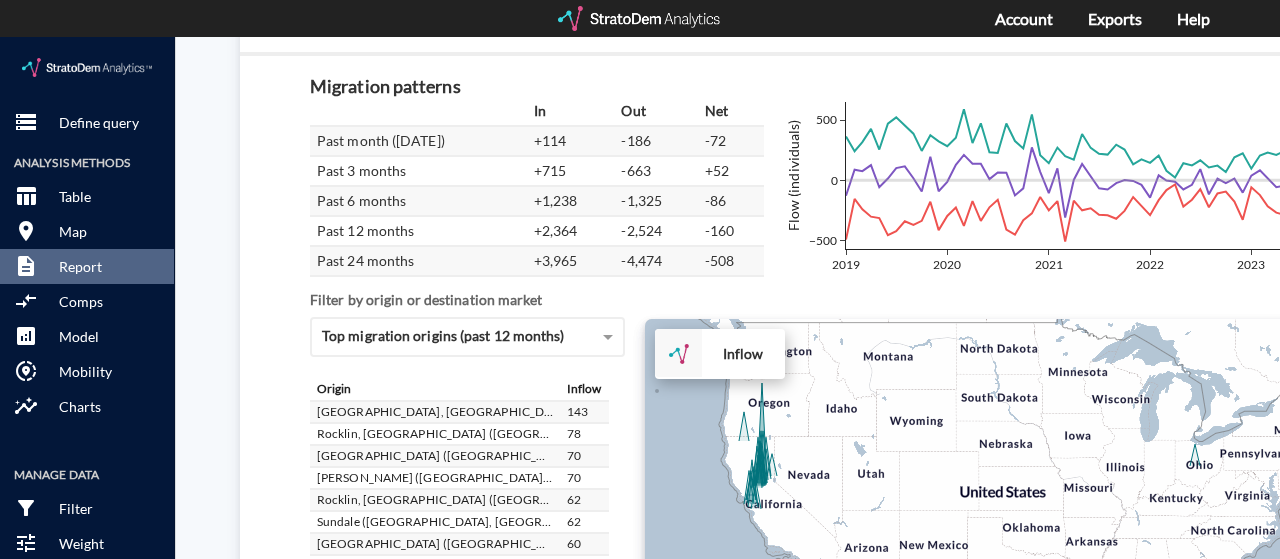 scroll, scrollTop: 3732, scrollLeft: 0, axis: vertical 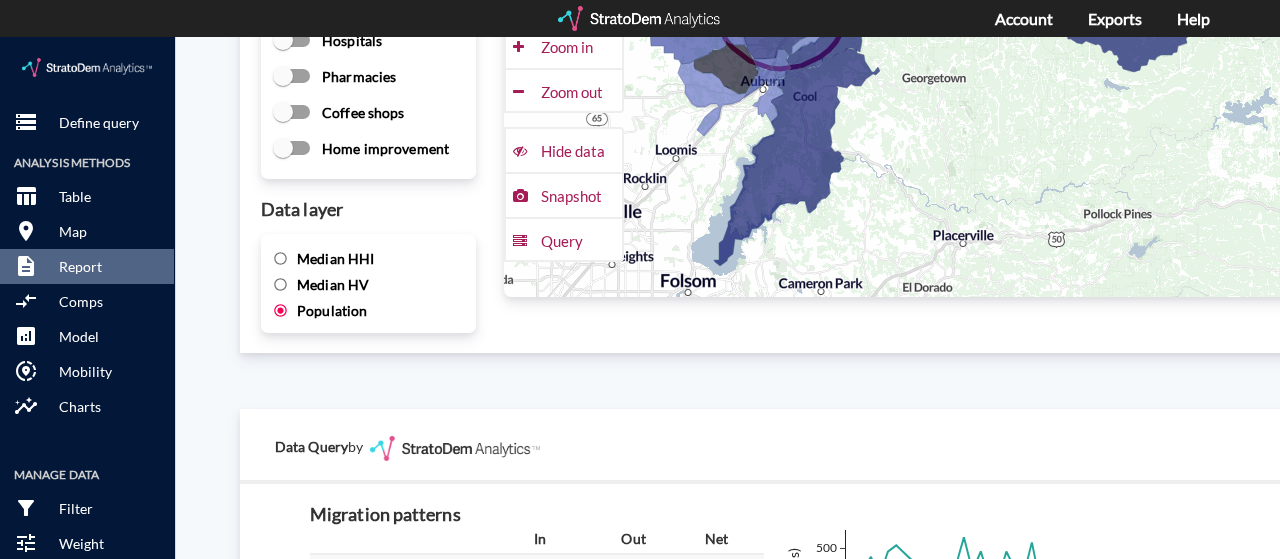 click on "Median HHI" 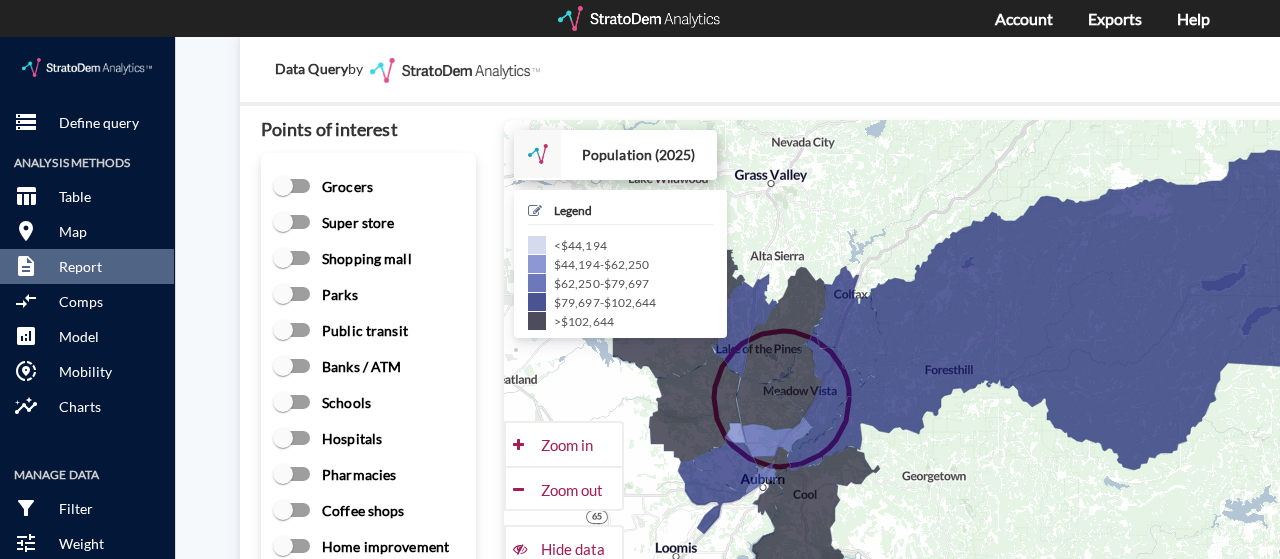 scroll, scrollTop: 2720, scrollLeft: 0, axis: vertical 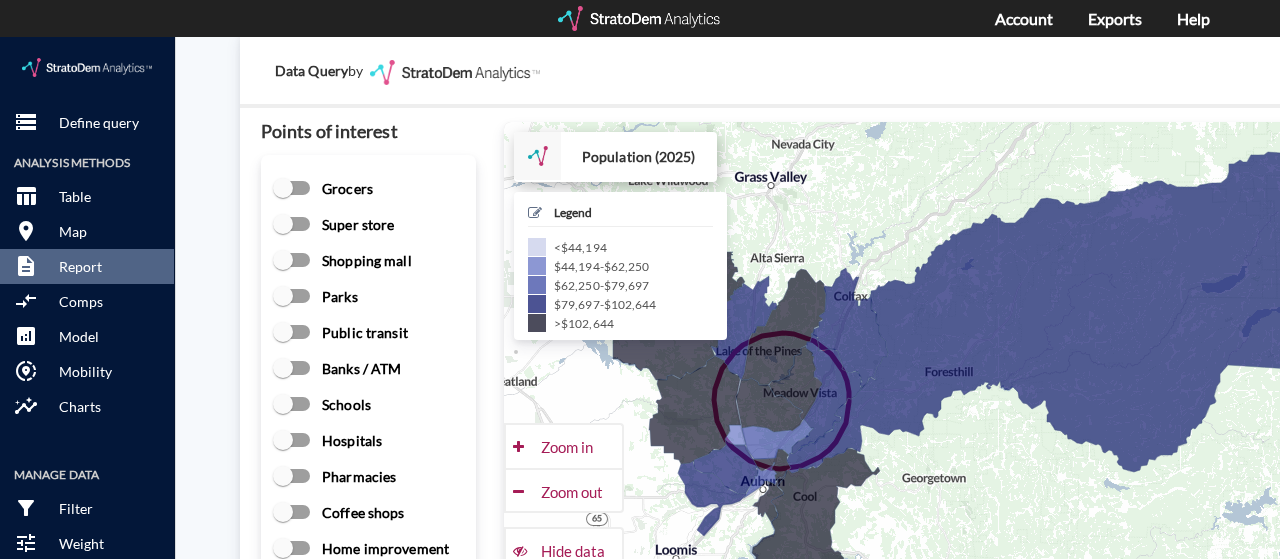 click 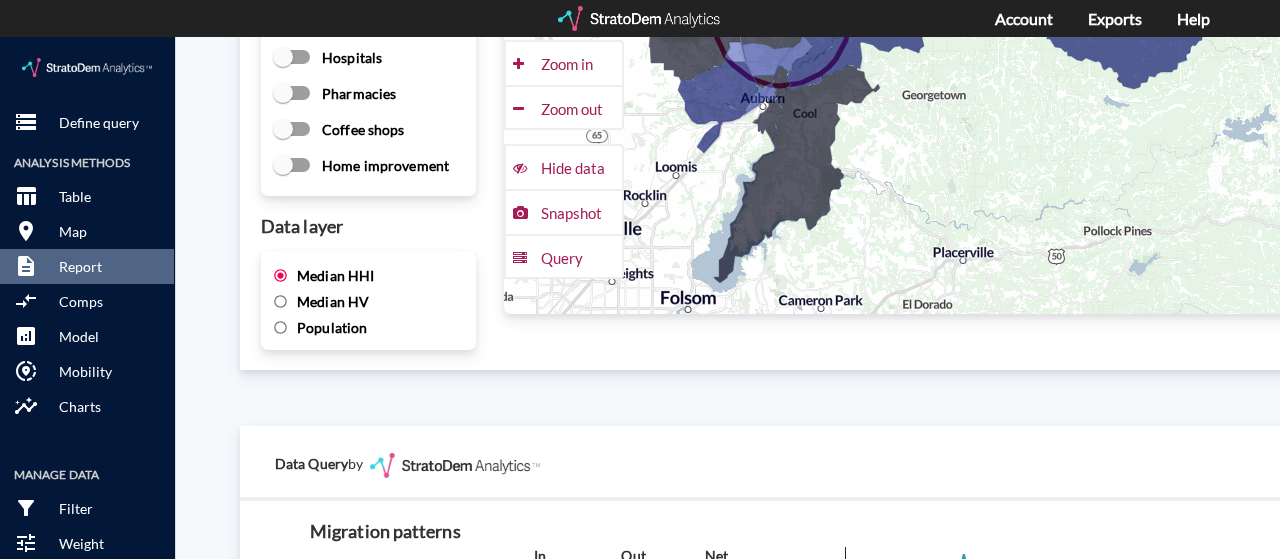 scroll, scrollTop: 3120, scrollLeft: 0, axis: vertical 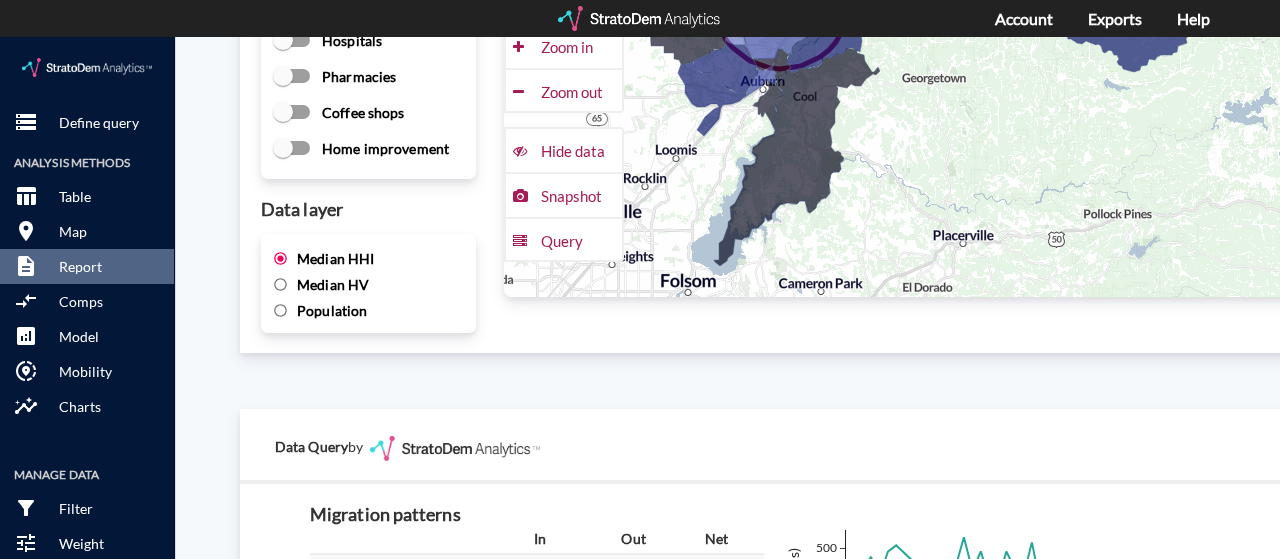click on "Median HV" 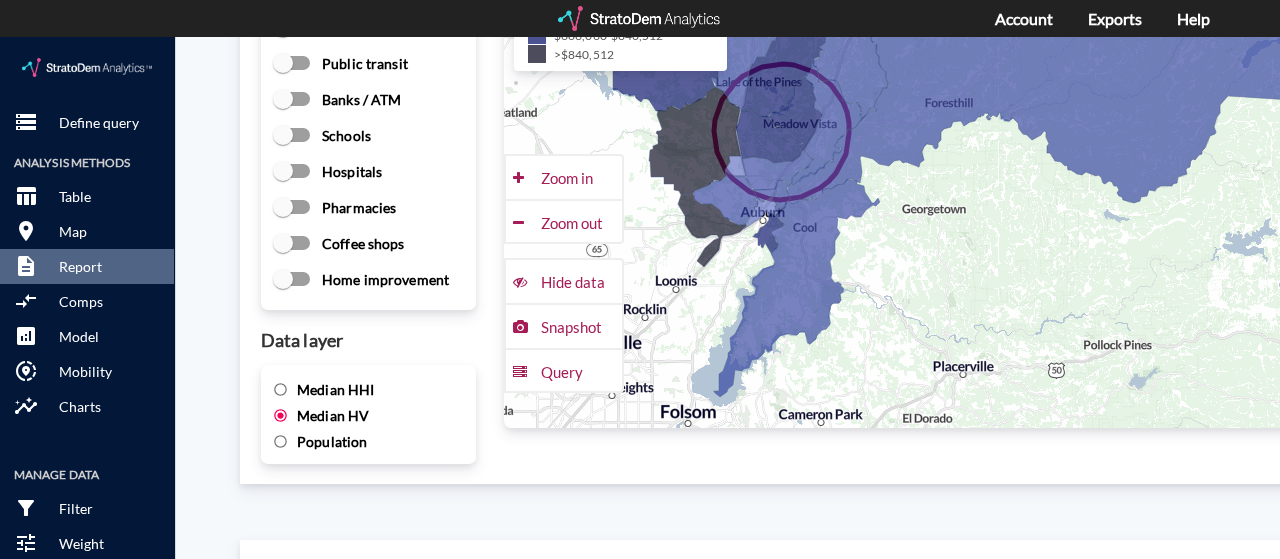 scroll, scrollTop: 3020, scrollLeft: 0, axis: vertical 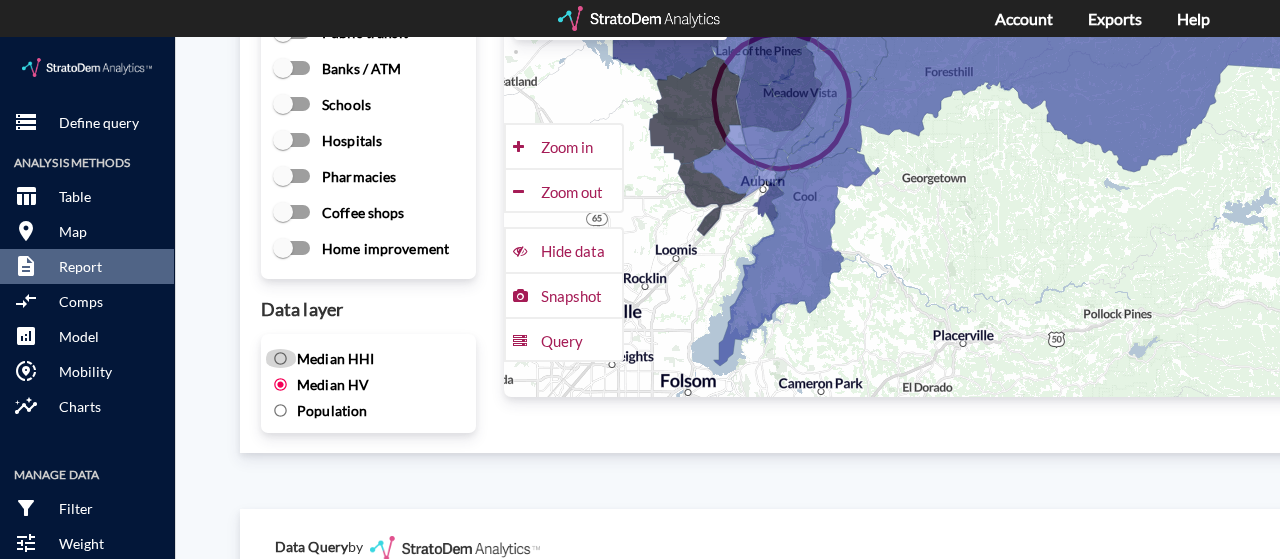click on "Median HHI" 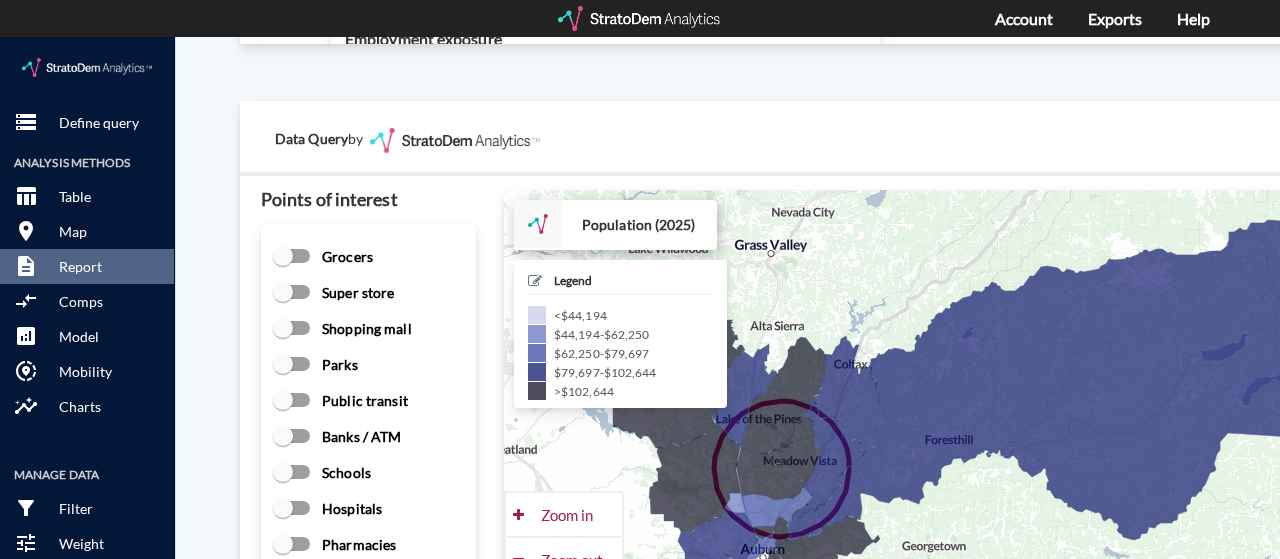 scroll, scrollTop: 2620, scrollLeft: 0, axis: vertical 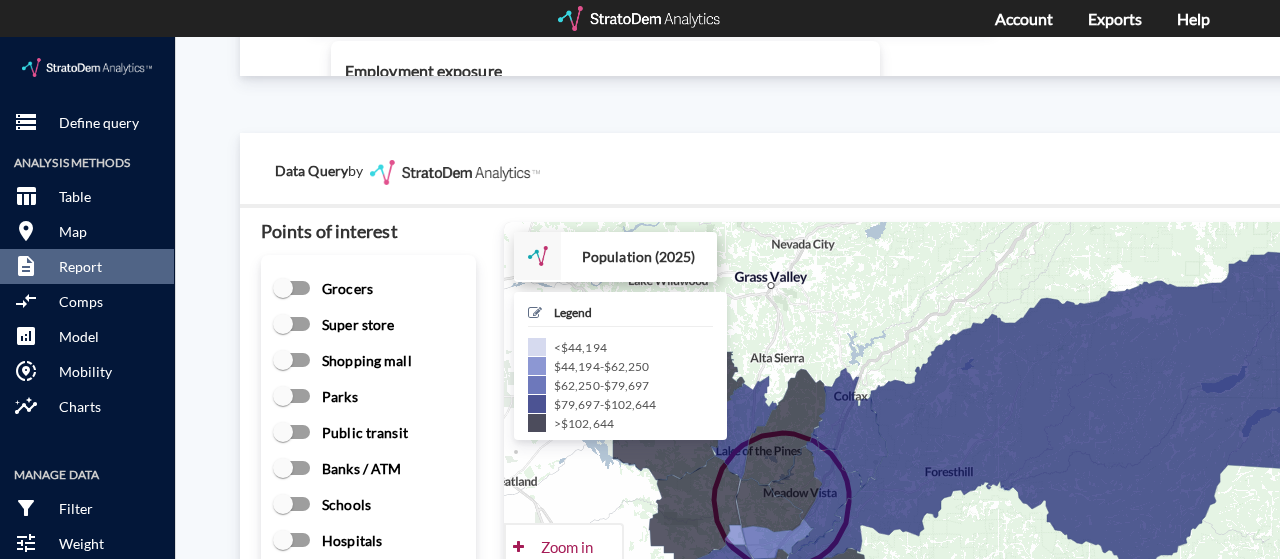 click on "Data Query  by" 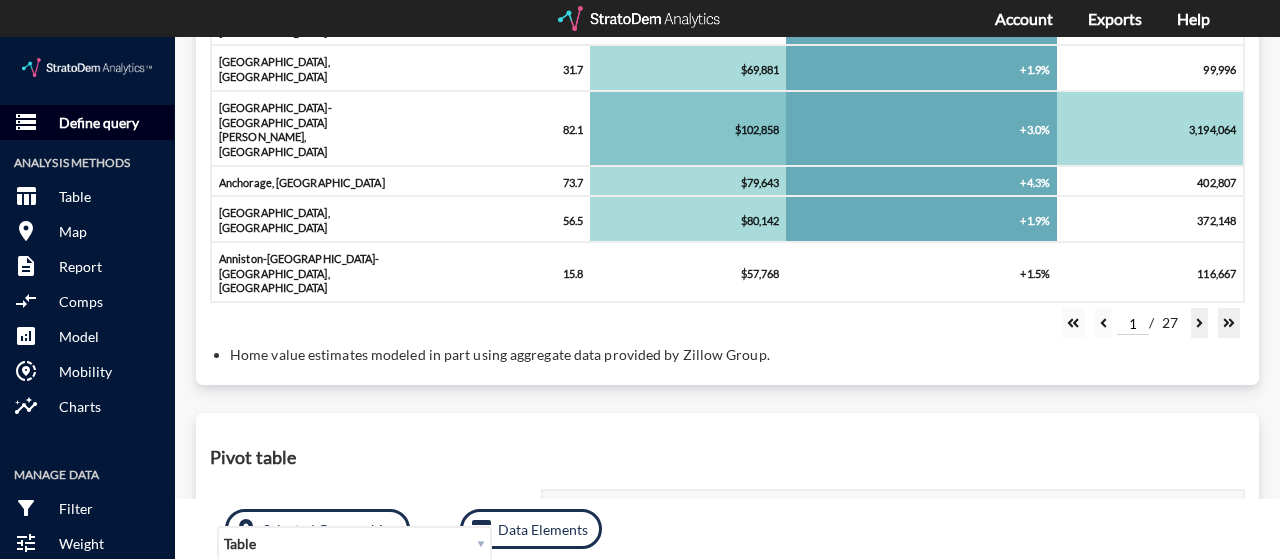 scroll, scrollTop: 858, scrollLeft: 0, axis: vertical 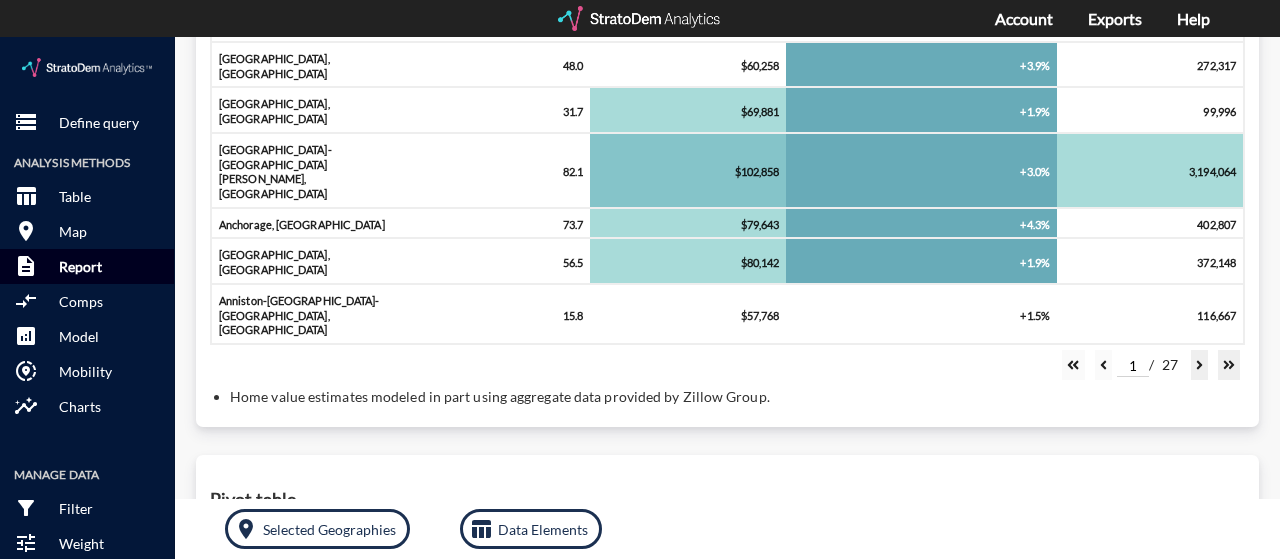 click on "Report" 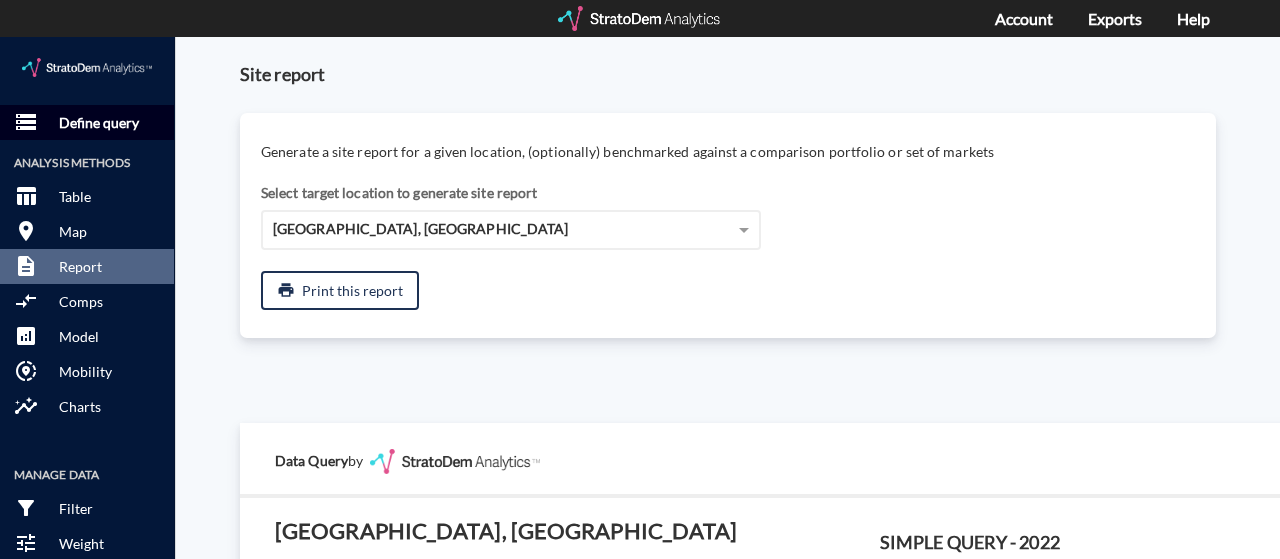 click on "Define query" 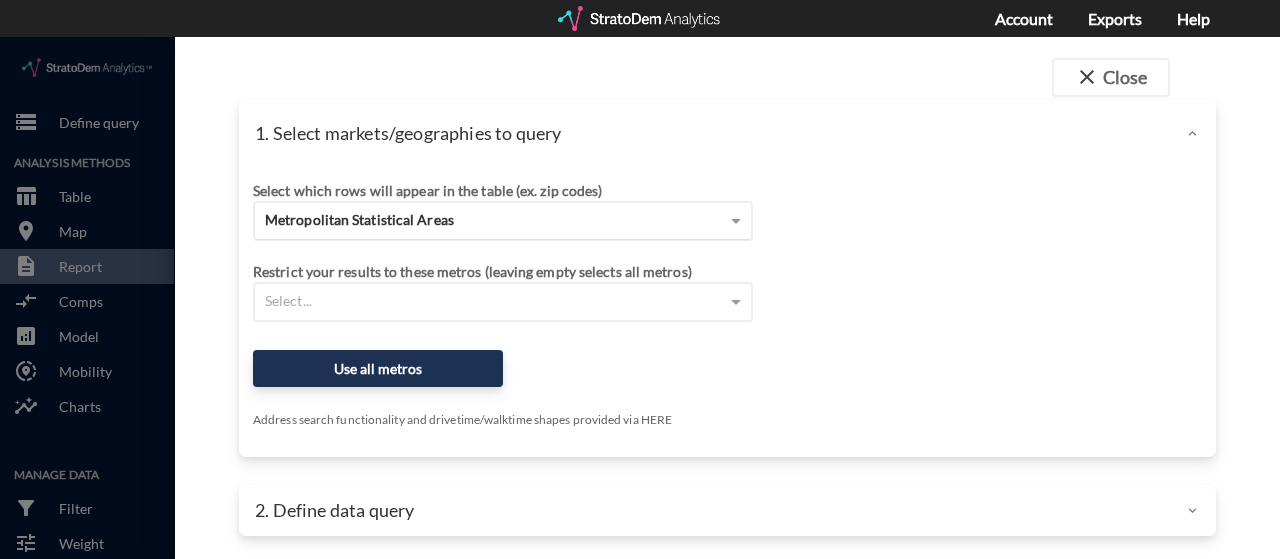 click on "Metropolitan Statistical Areas" 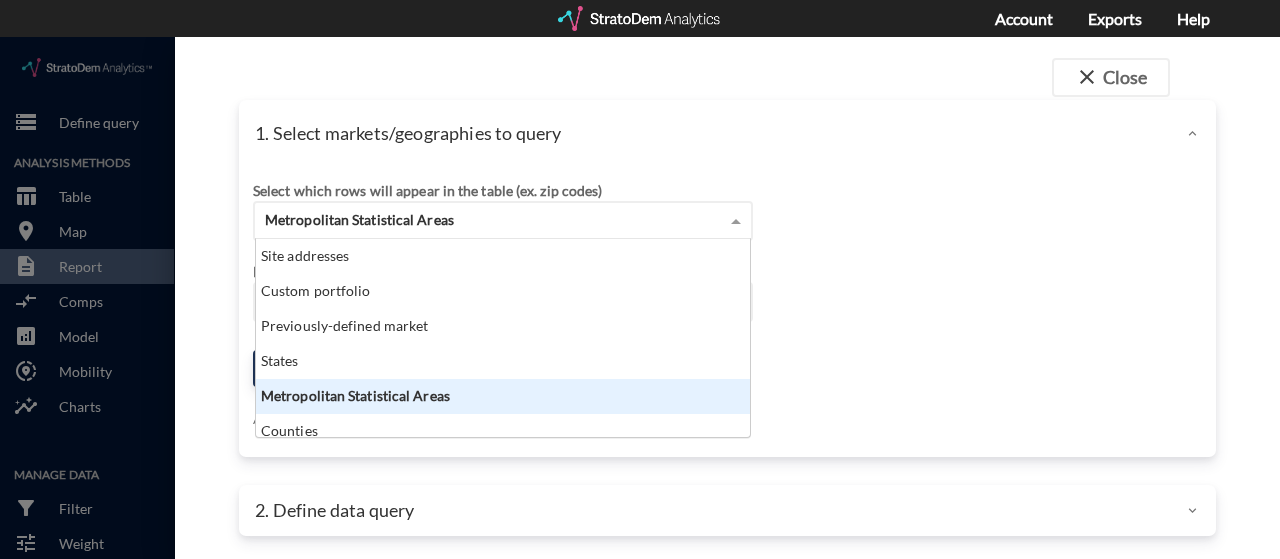 scroll, scrollTop: 16, scrollLeft: 13, axis: both 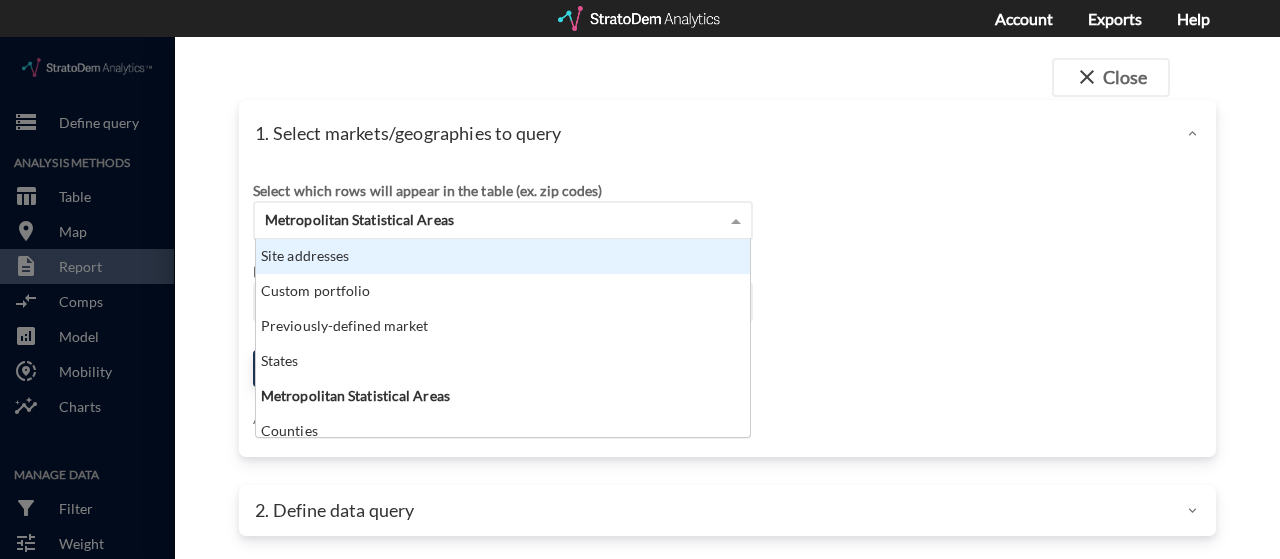 click on "Site addresses" 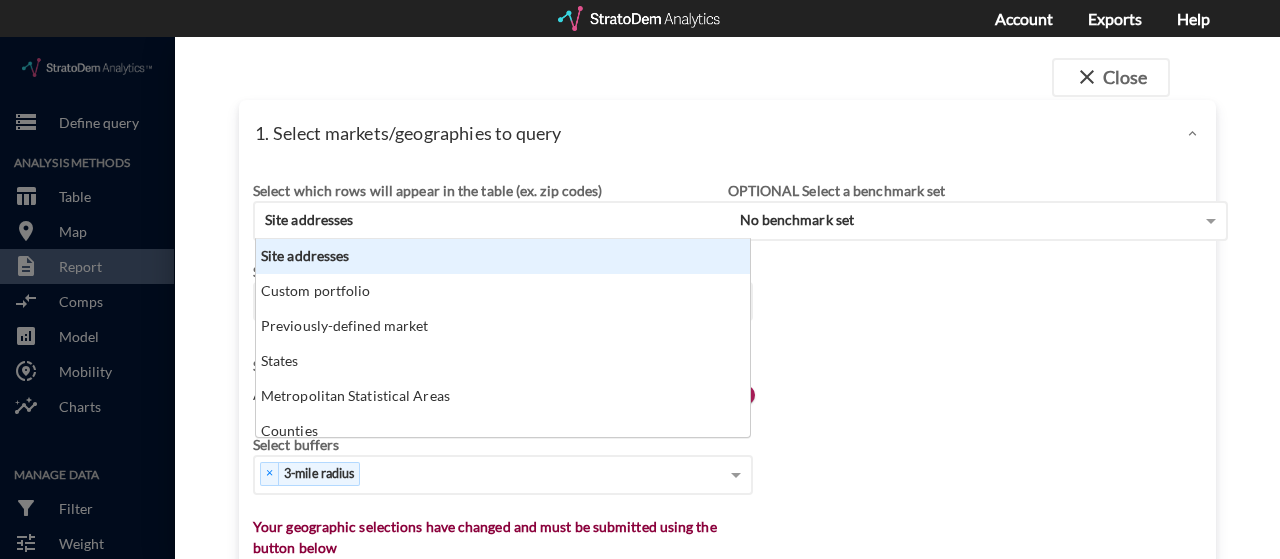 scroll, scrollTop: 16, scrollLeft: 13, axis: both 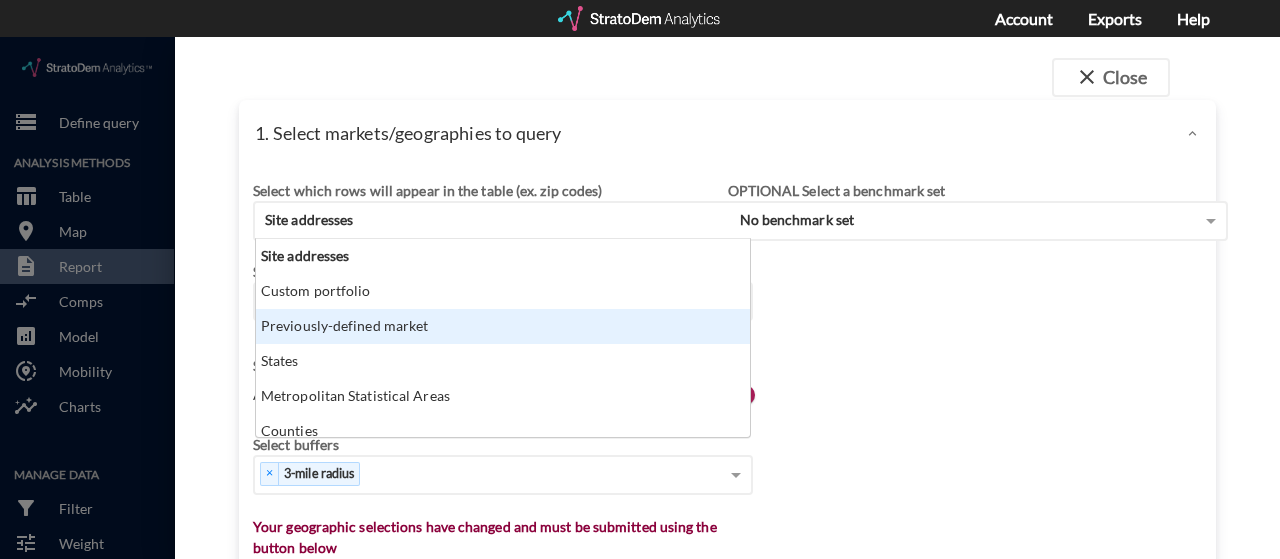 click on "Select which rows will appear in the table (ex. zip codes) Site addresses Site addresses Custom portfolio Previously-defined market States Metropolitan Statistical Areas Counties ZIP codes Census tracts Select a portfolio Select a market Search for a site address Enter an address Enter an address Select query method using selected site Aggregate census tracts into single market definition Select buffers × 3-mile radius   Select... Restrict your results to these sites (leaving empty selects all sites) Select... Your geographic selections have changed and must be submitted using the button below Use all sites Address search functionality and drivetime/walktime shapes provided via HERE OPTIONAL Select a benchmark set No benchmark set Select a portfolio" 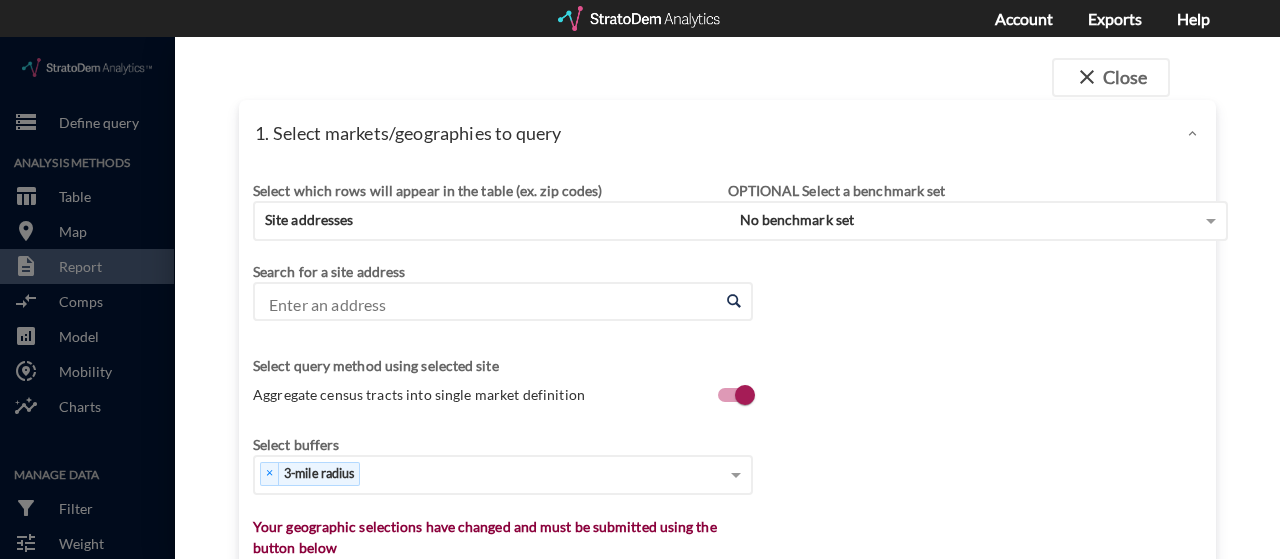 click on "Enter an address" 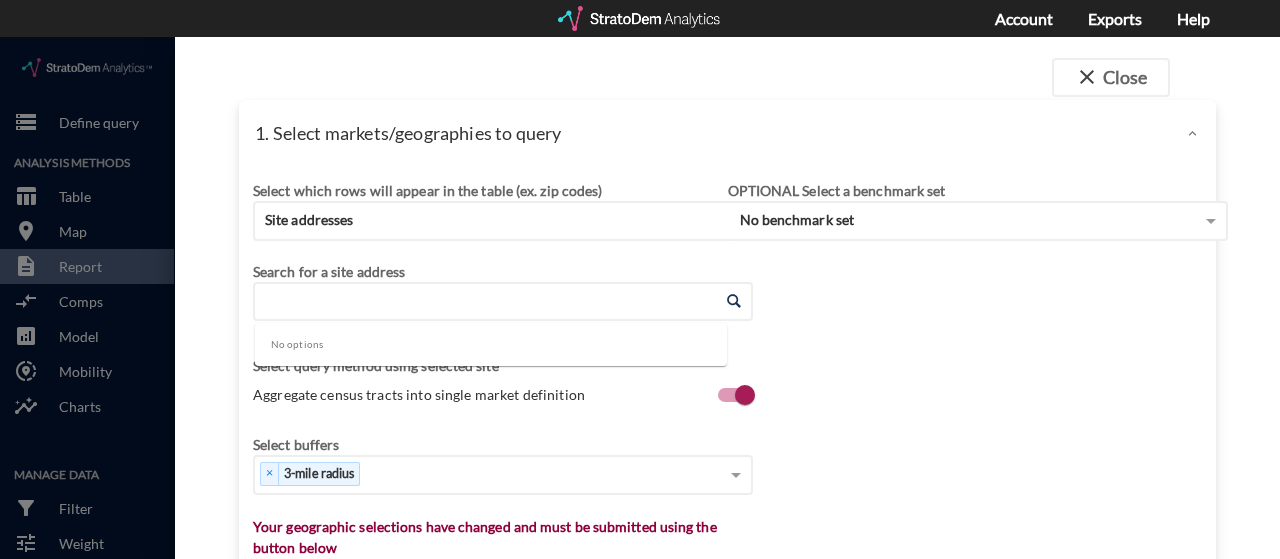 paste on "3030 Legends Dr, Meadow Vista, CA 95722" 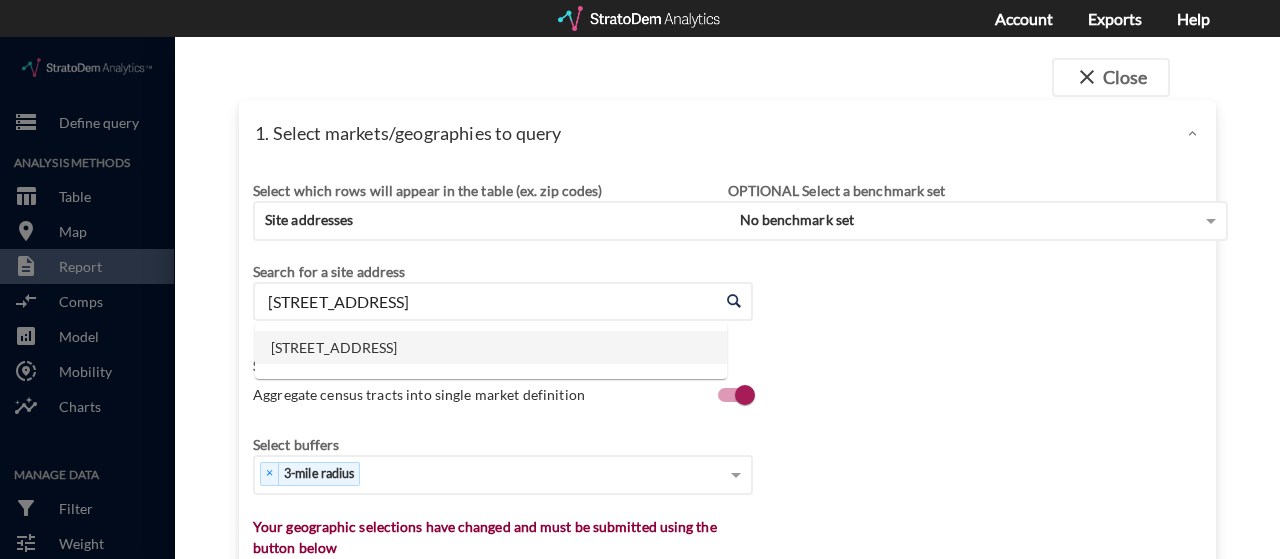 click on "3030 Legends Dr, Meadow Vista, CA" 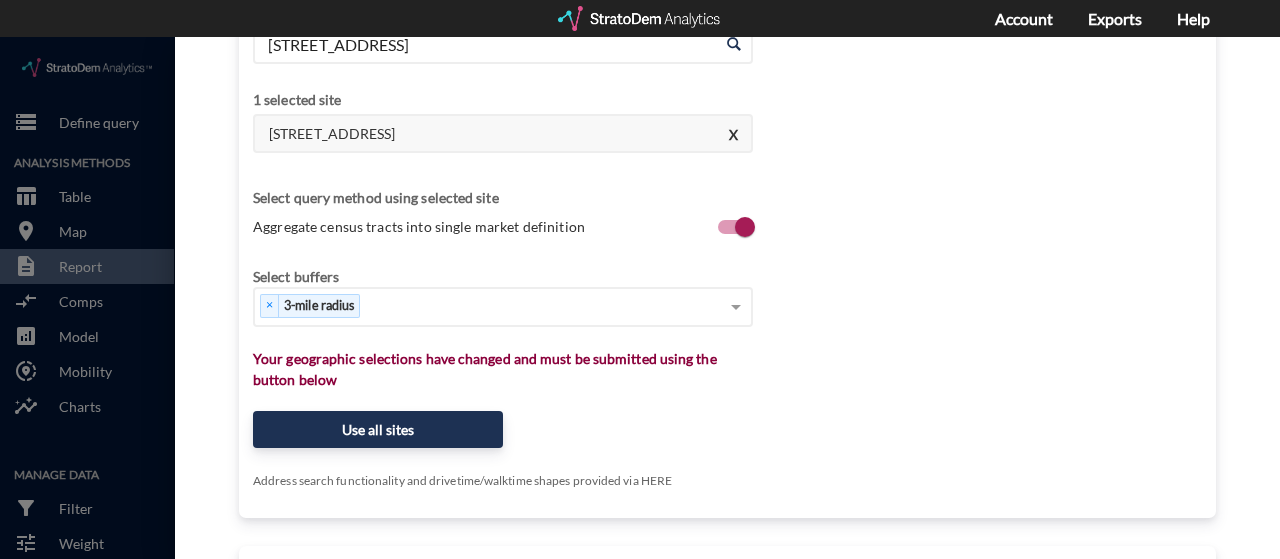 scroll, scrollTop: 300, scrollLeft: 0, axis: vertical 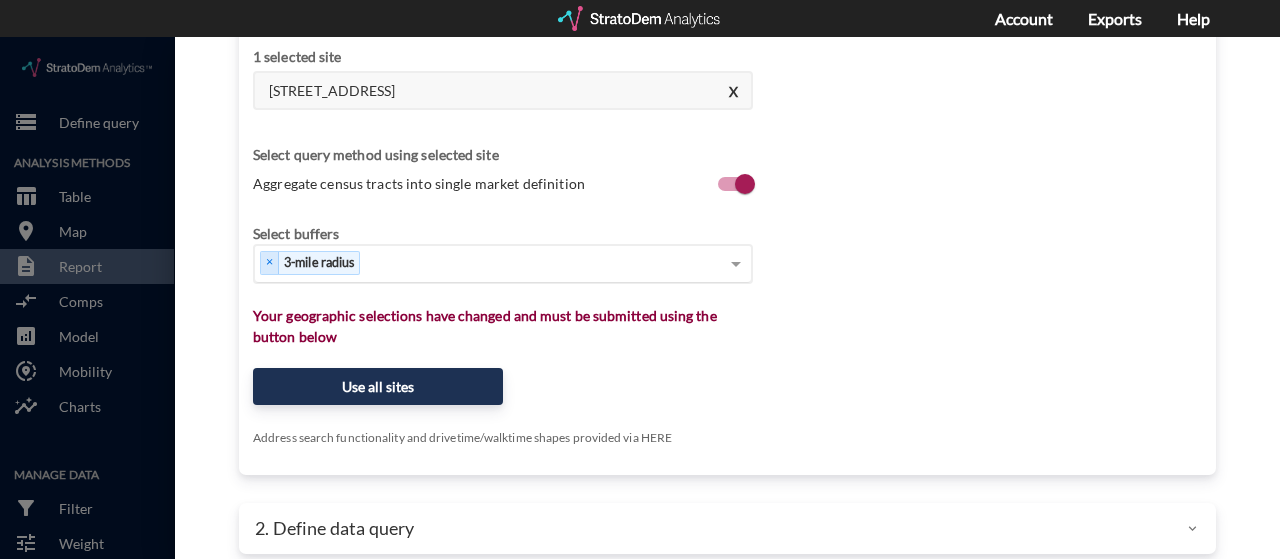 type on "3030 Legends Dr, Meadow Vista, CA" 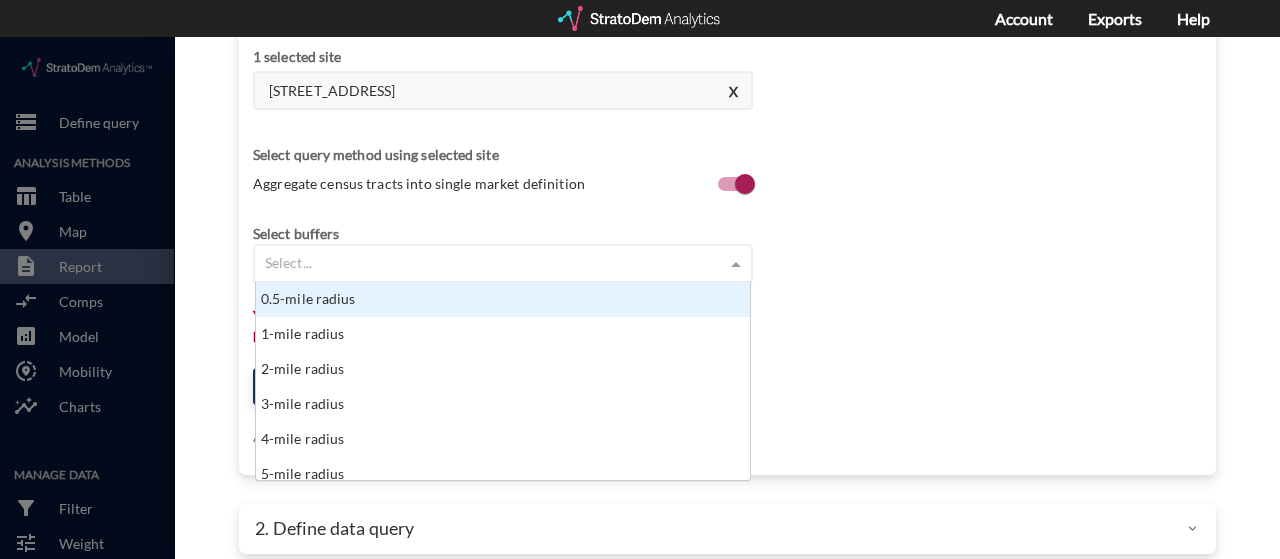 click 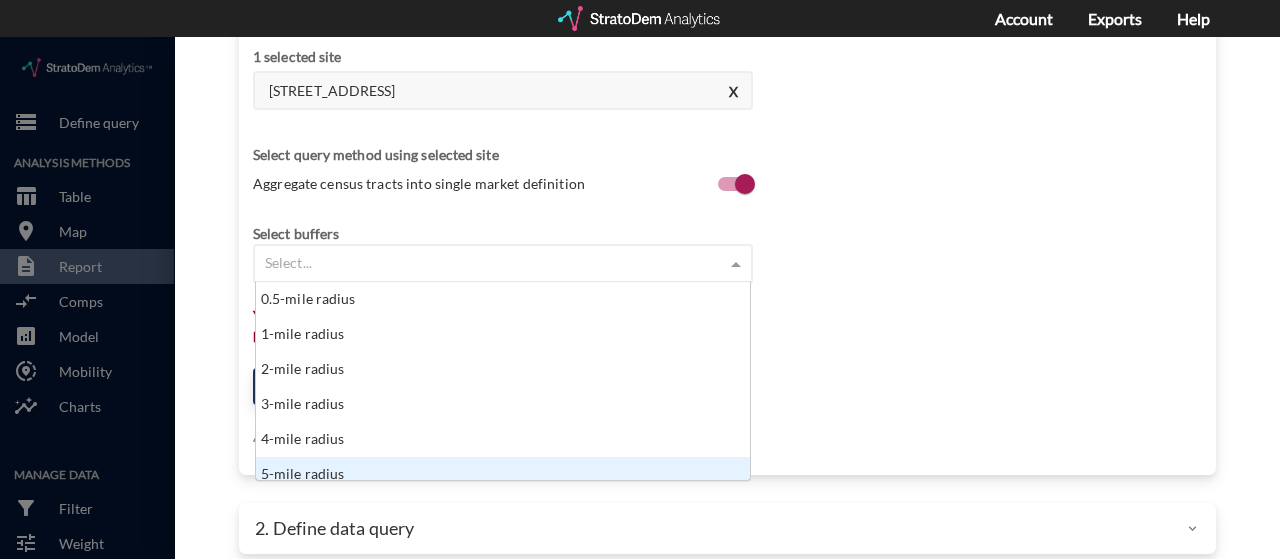 scroll, scrollTop: 10, scrollLeft: 0, axis: vertical 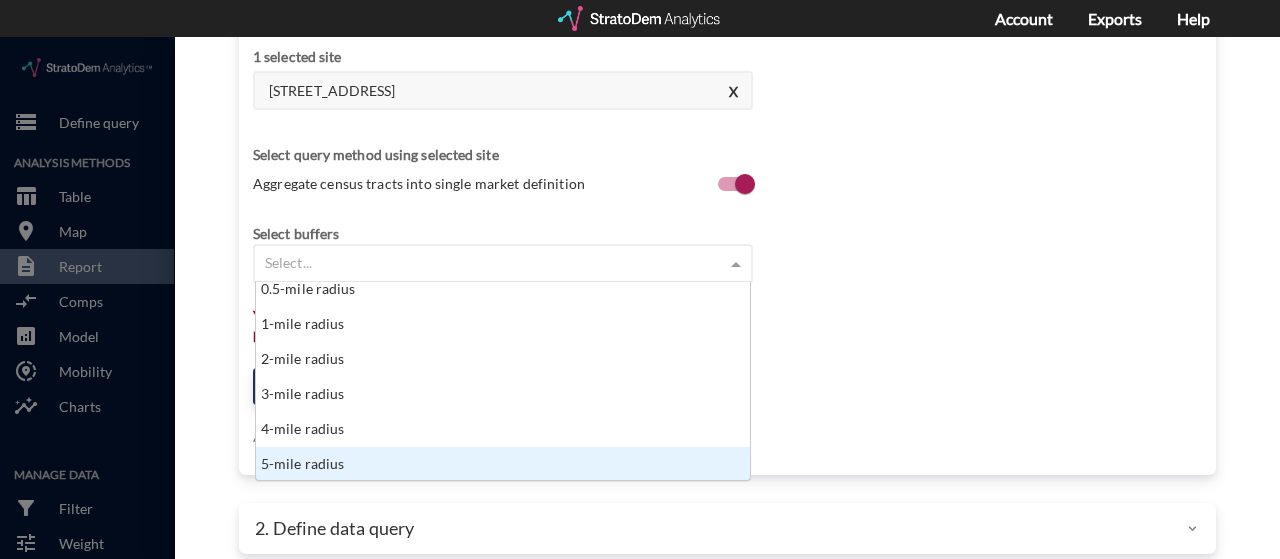 click on "5-mile radius" 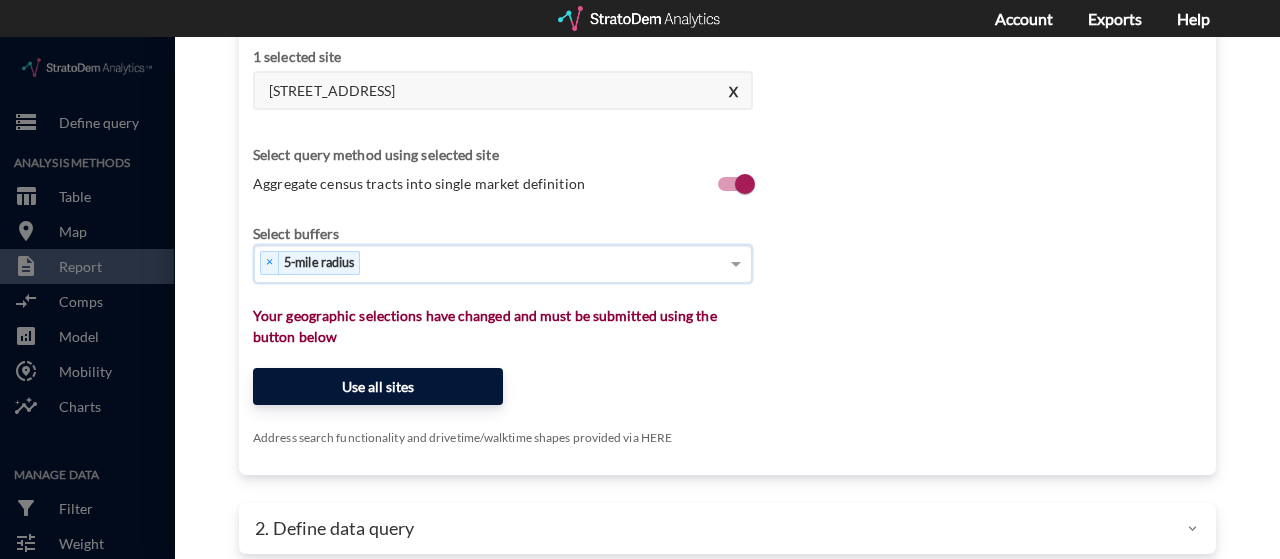 scroll, scrollTop: 322, scrollLeft: 0, axis: vertical 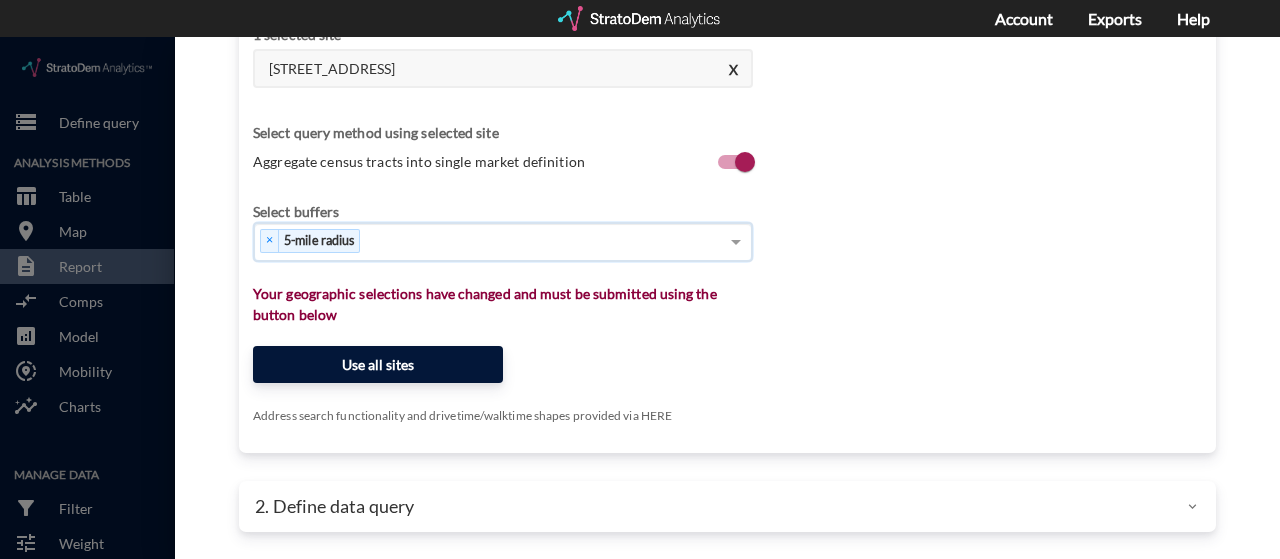 click on "Use all sites" 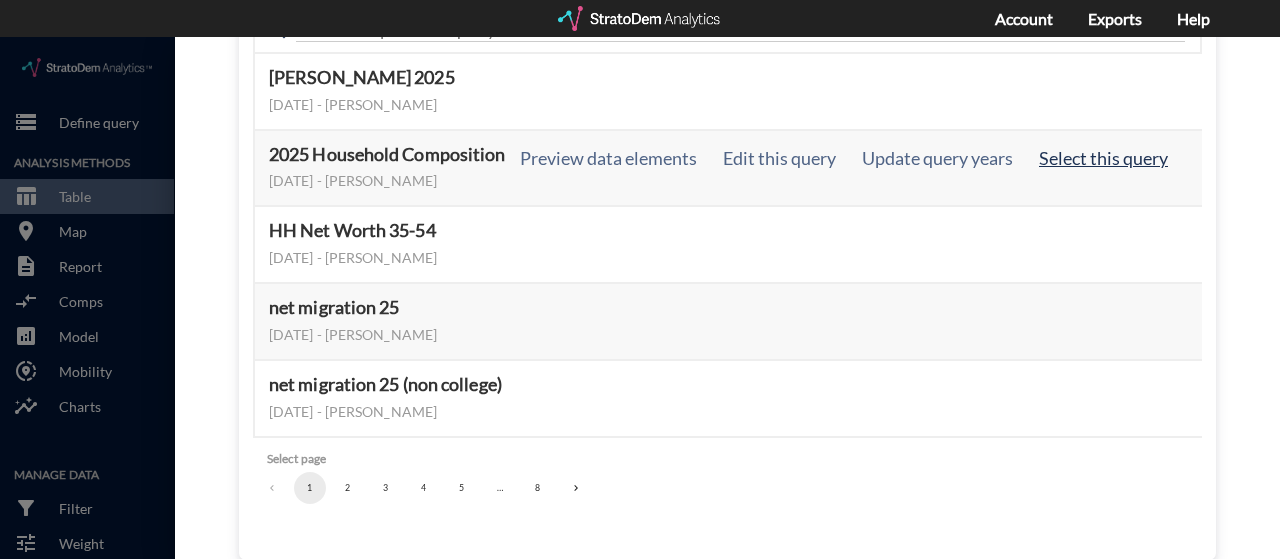 click on "Select this query" 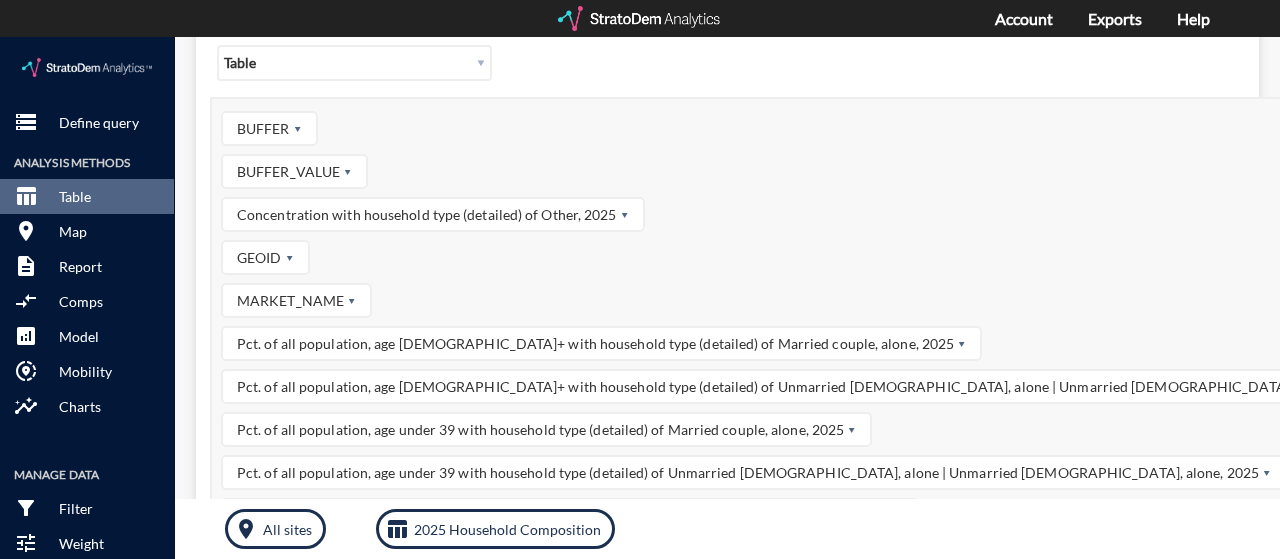 scroll, scrollTop: 1114, scrollLeft: 0, axis: vertical 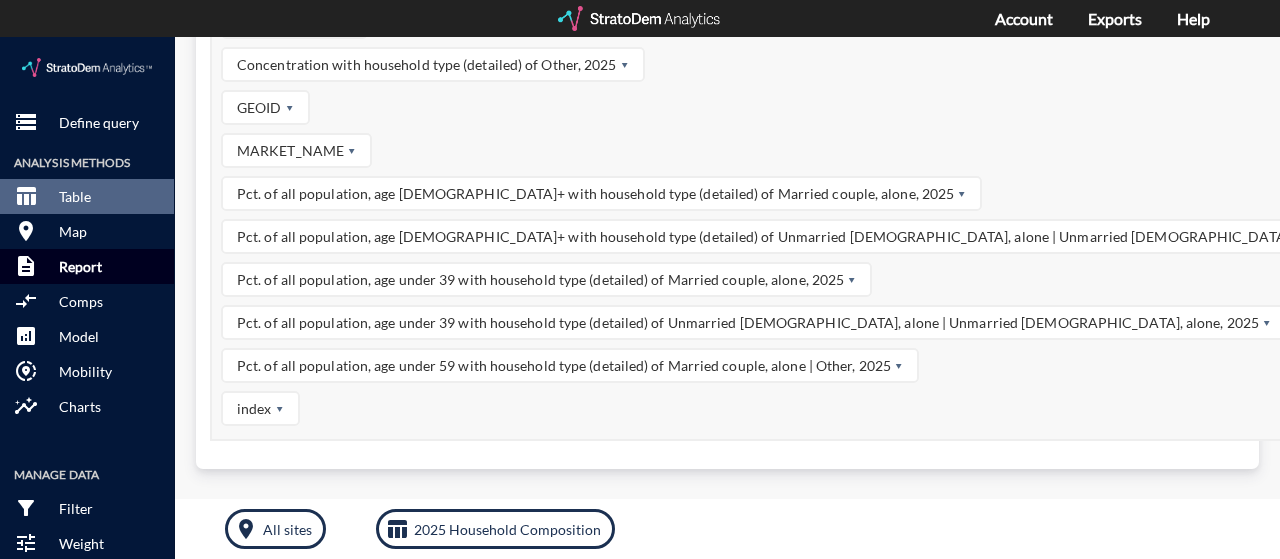 click on "Report" 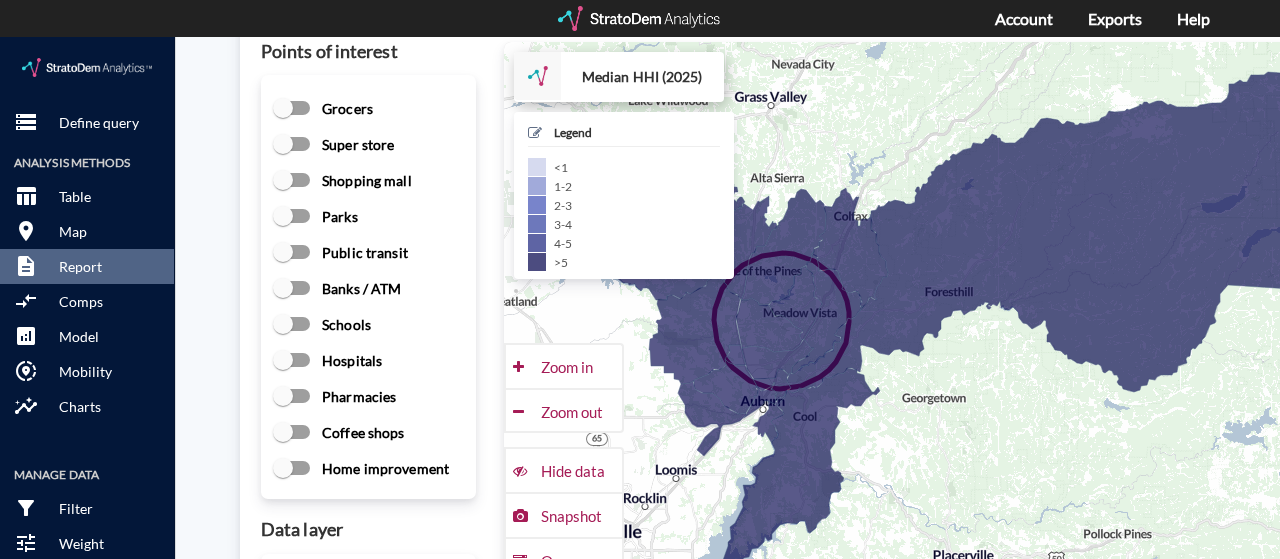 scroll, scrollTop: 3000, scrollLeft: 0, axis: vertical 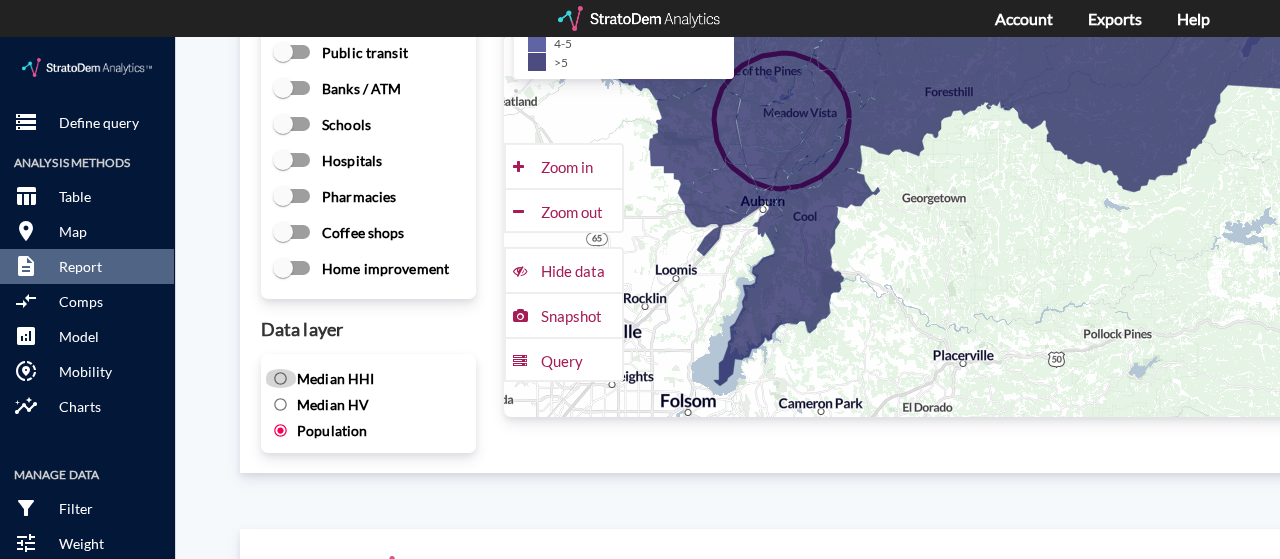 click 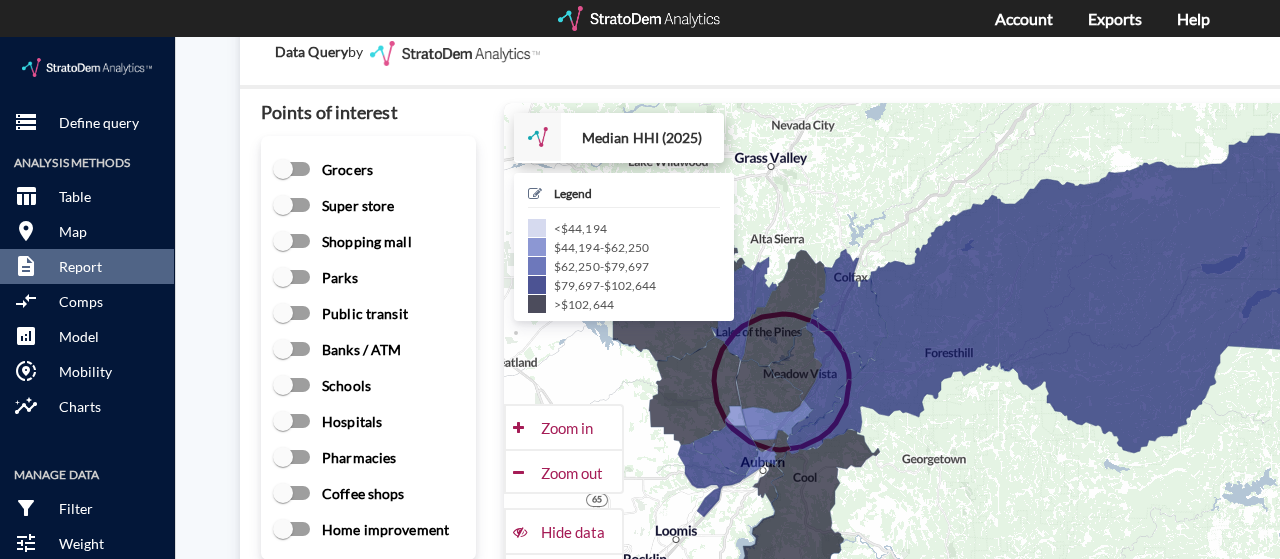 scroll, scrollTop: 2700, scrollLeft: 0, axis: vertical 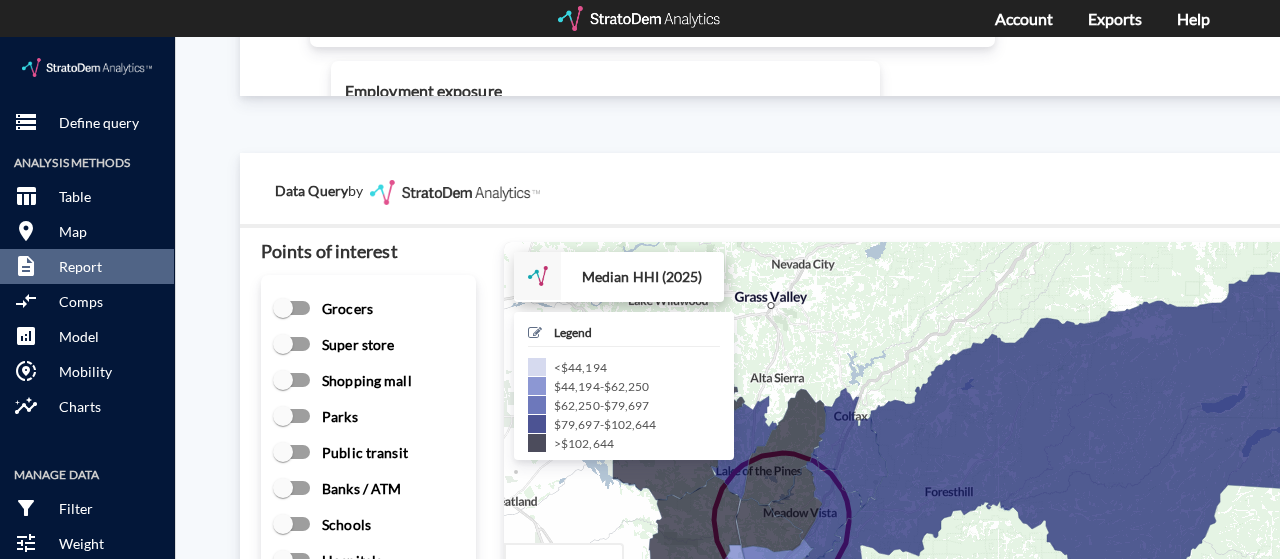 click on "Site report Generate a site report for a given location, (optionally) benchmarked against a comparison portfolio or set of markets Select target location to generate site report 3030 Legends Dr, Meadow Vista, CA (5-mile radius) print Print this report Data Query  by 3030 Legends Dr, Meadow Vista, CA Buffer:  5-mile radius Run date:  July 07, 2025 Benchmark:  All sites Address:  3030 Legends Dr, Meadow Vista, CA + −   CUSTOMIZE DATA Legend <  1 1  -  2 2  -  3 3  -  4 4  -  5 >  5 Draw a polygon Draw a rectangle Draw a marker Edit layers Delete layers Zoom in Zoom out Hide data Snapshot Query © StratoDem Analytics, LLC. All rights reserved.
Leaflet | OpenStreetMap Leaflet Choose method to define market X Draw a custom polygon → Draw a custom shape using map drawing tools Use standard buffers → Load in  drive time, mile radius , or  walk time  buffers Select geographies by ID → Select neighborhoods or ZIP codes  from the map or  upload a predefined list METRIC SITE US 26.0% 1 5" 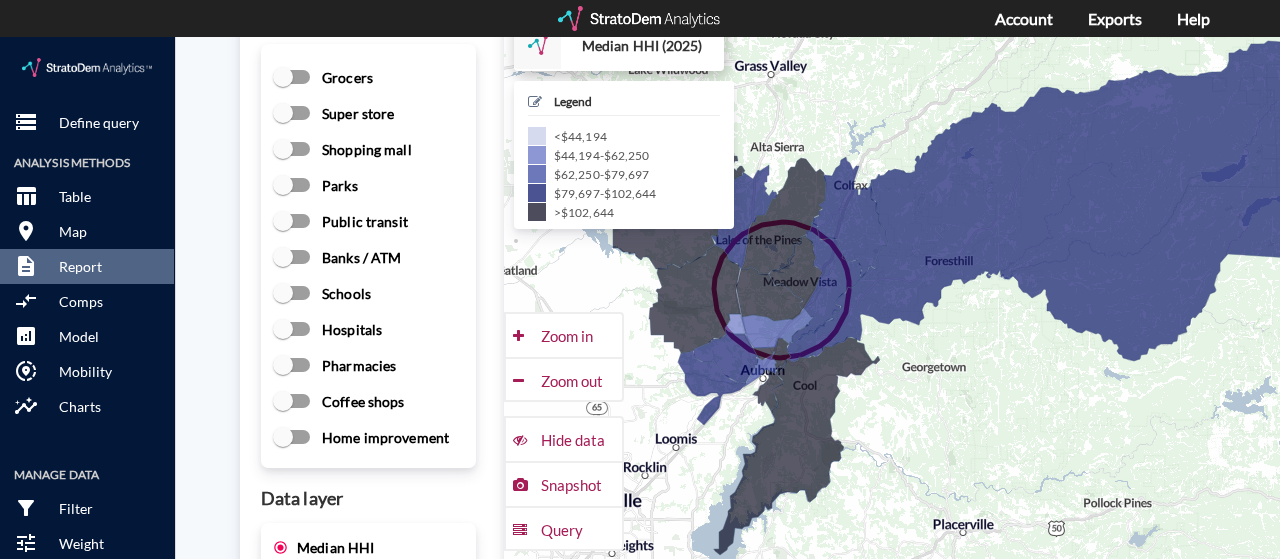 scroll, scrollTop: 2800, scrollLeft: 0, axis: vertical 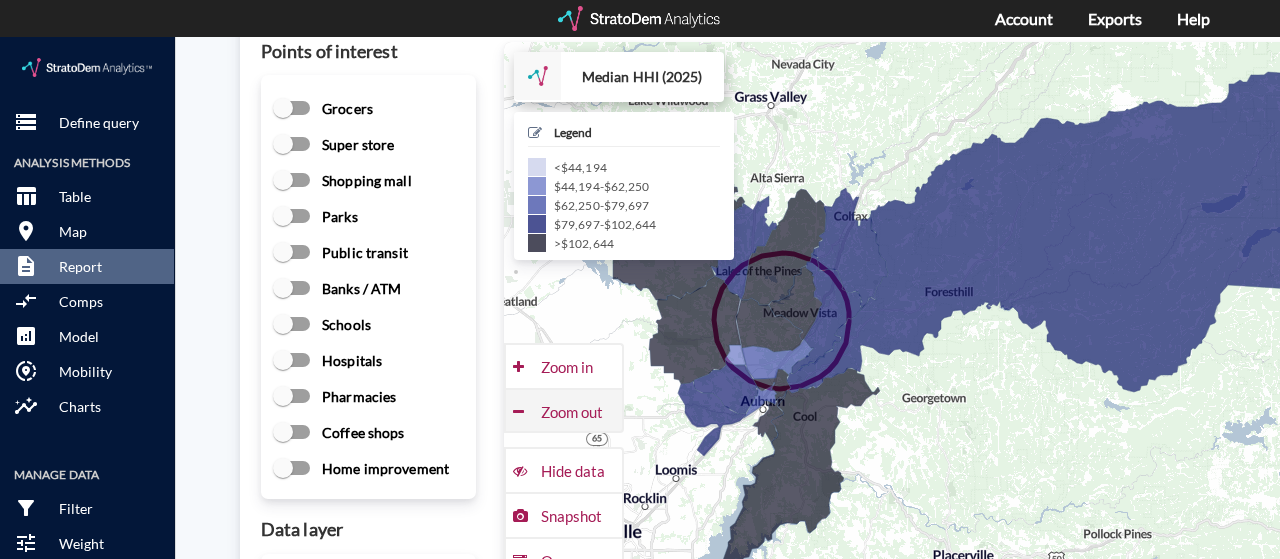 click on "Zoom out" 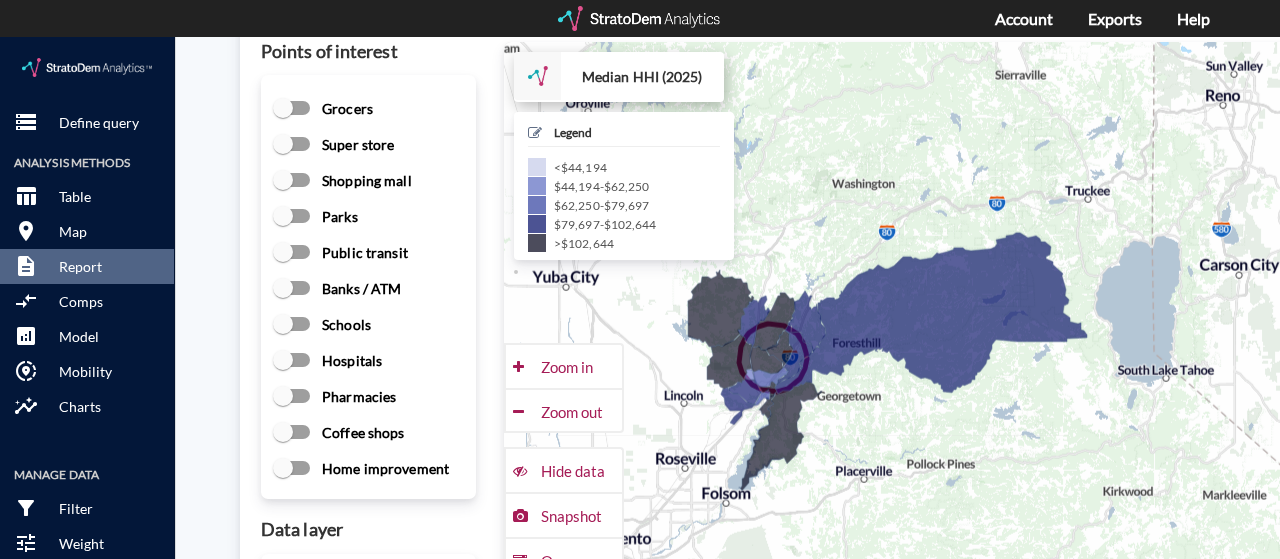 drag, startPoint x: 797, startPoint y: 343, endPoint x: 667, endPoint y: 376, distance: 134.12308 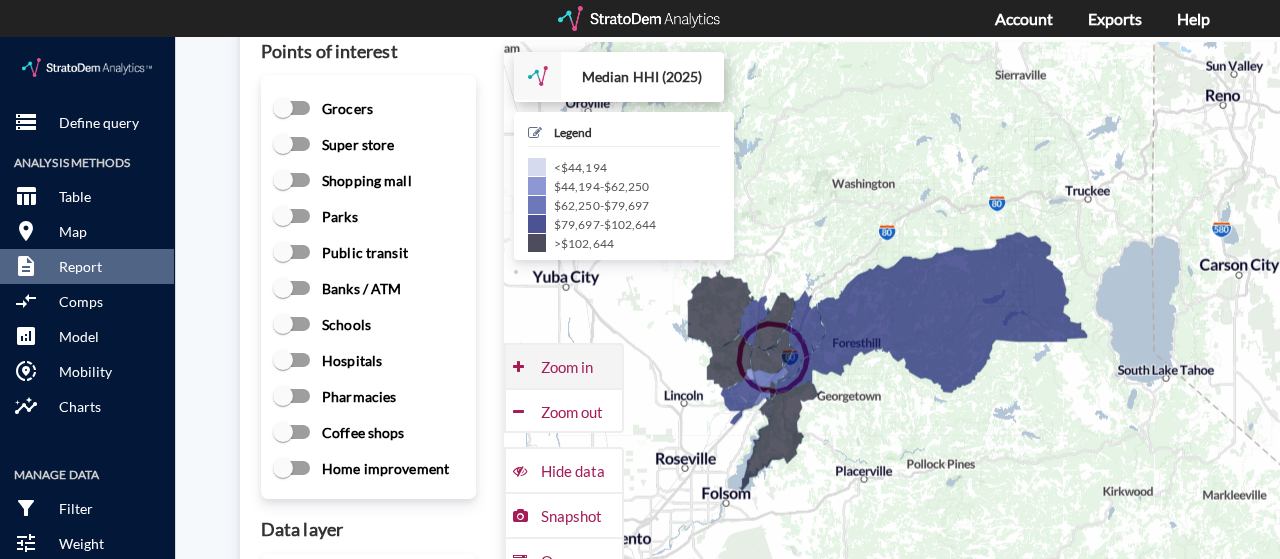 click on "Zoom in" 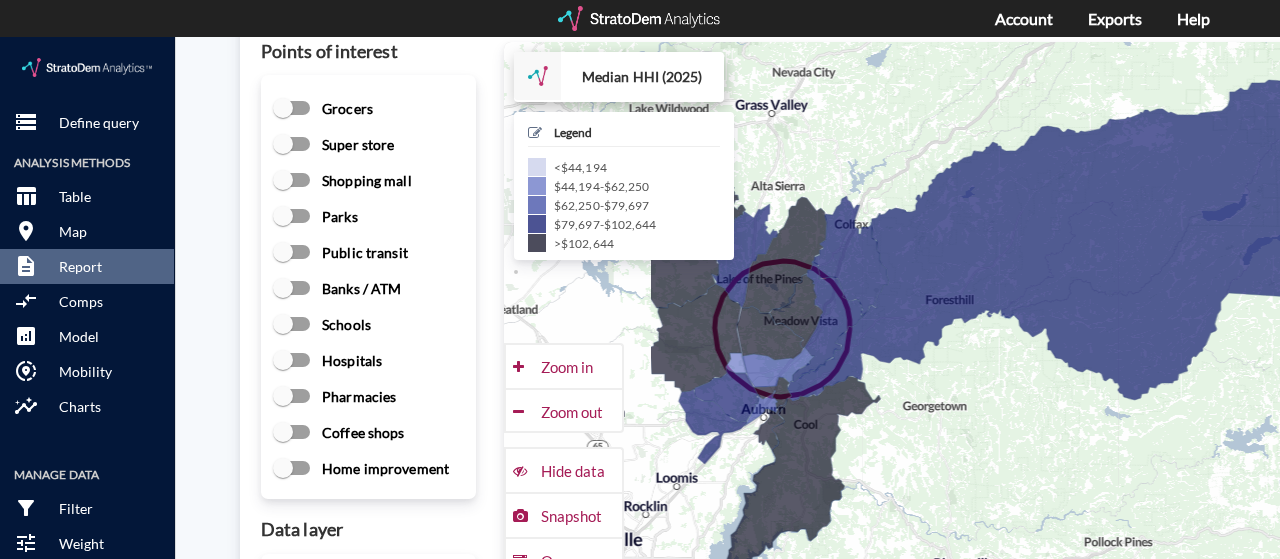 drag, startPoint x: 726, startPoint y: 418, endPoint x: 970, endPoint y: 362, distance: 250.34377 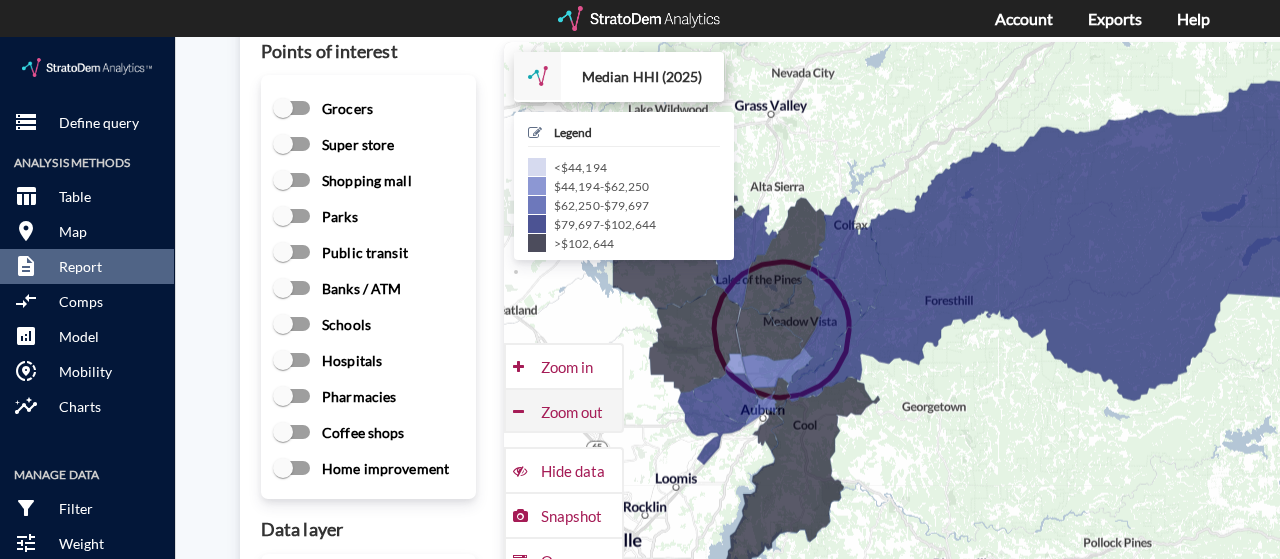 click on "Zoom out" 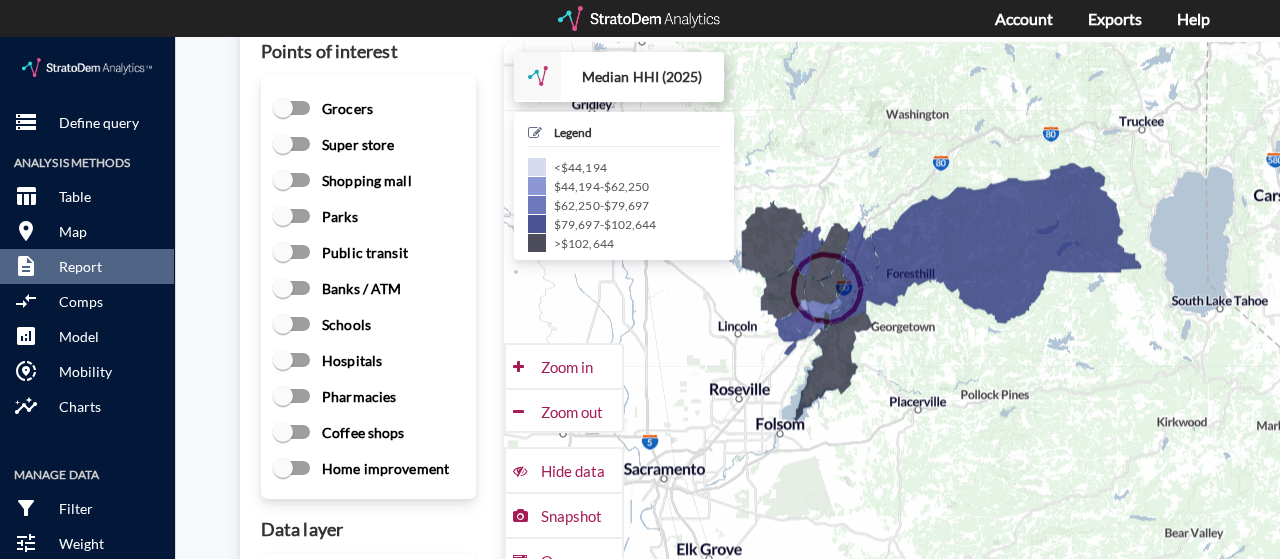 drag, startPoint x: 994, startPoint y: 366, endPoint x: 922, endPoint y: 326, distance: 82.36504 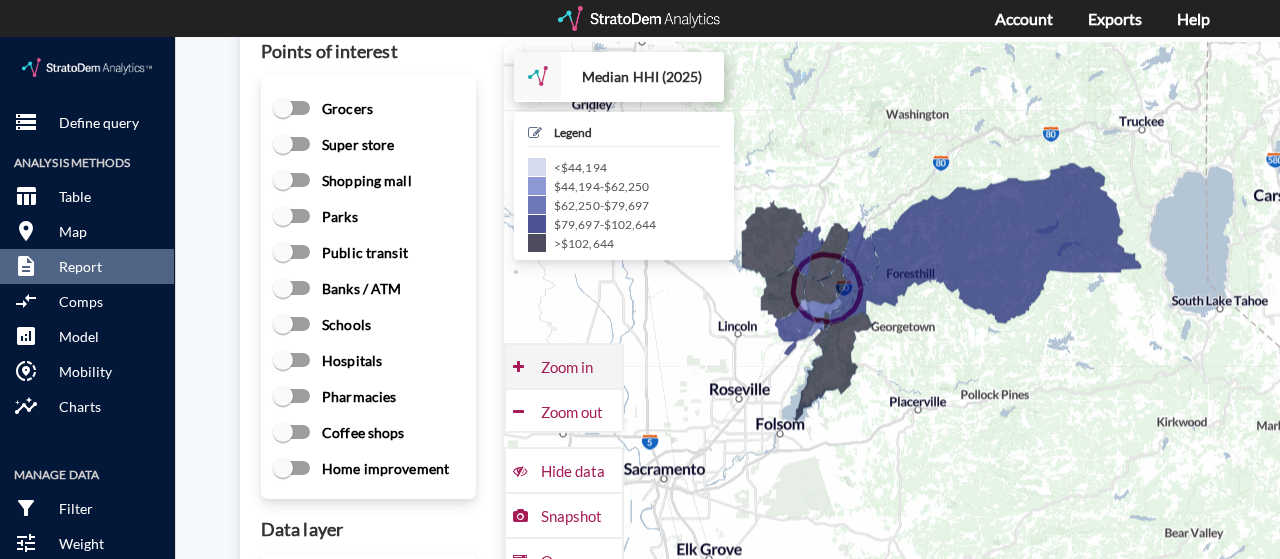 click on "Zoom in" 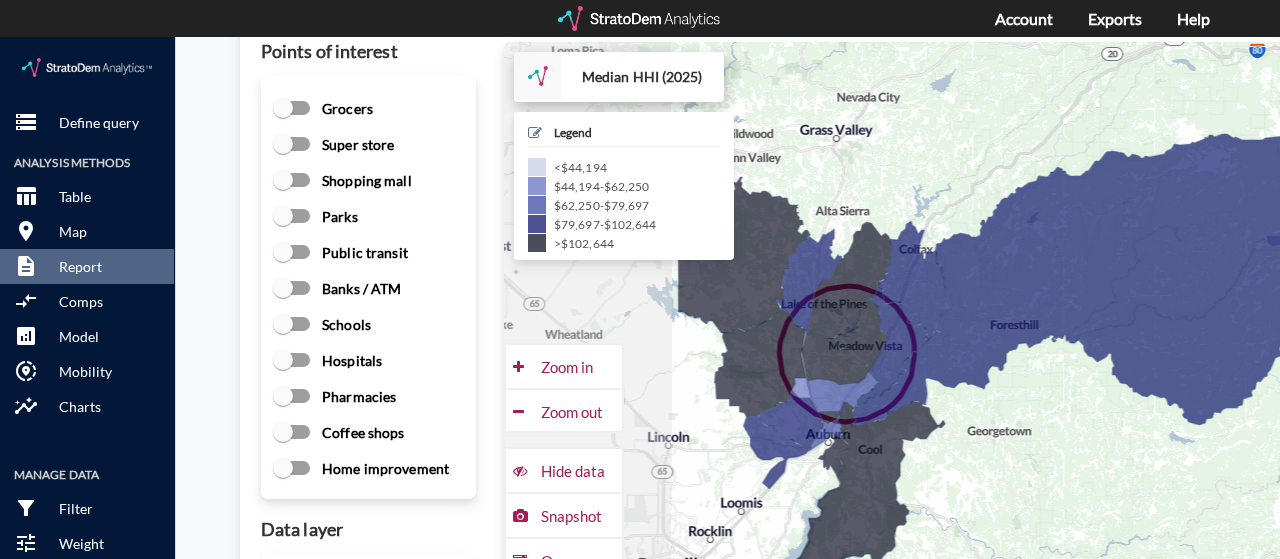 drag, startPoint x: 746, startPoint y: 320, endPoint x: 956, endPoint y: 431, distance: 237.53105 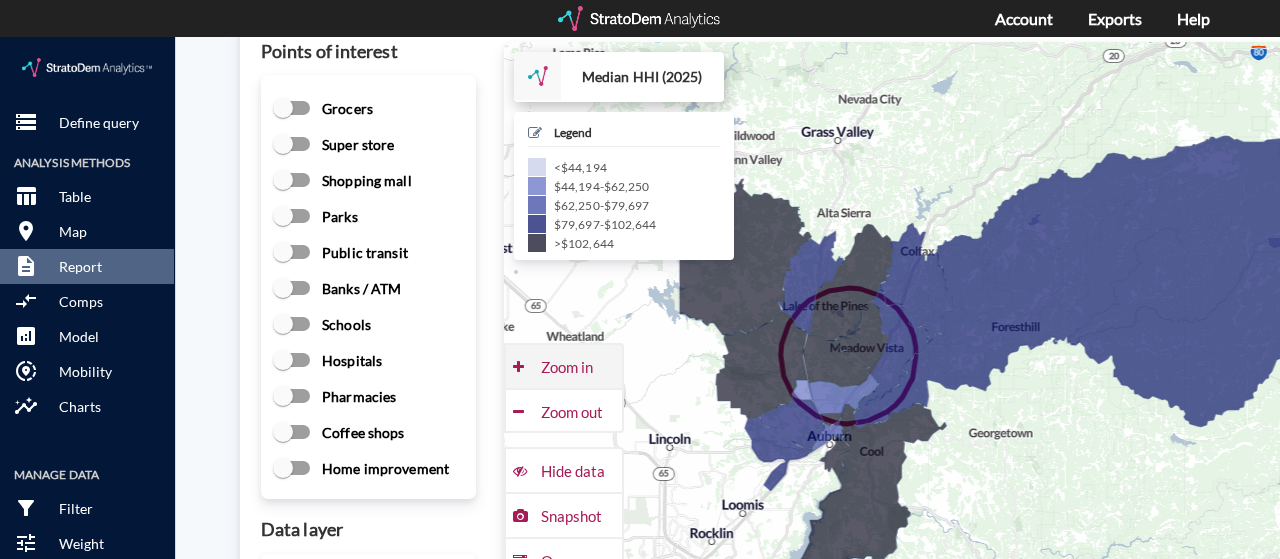 click on "Zoom in" 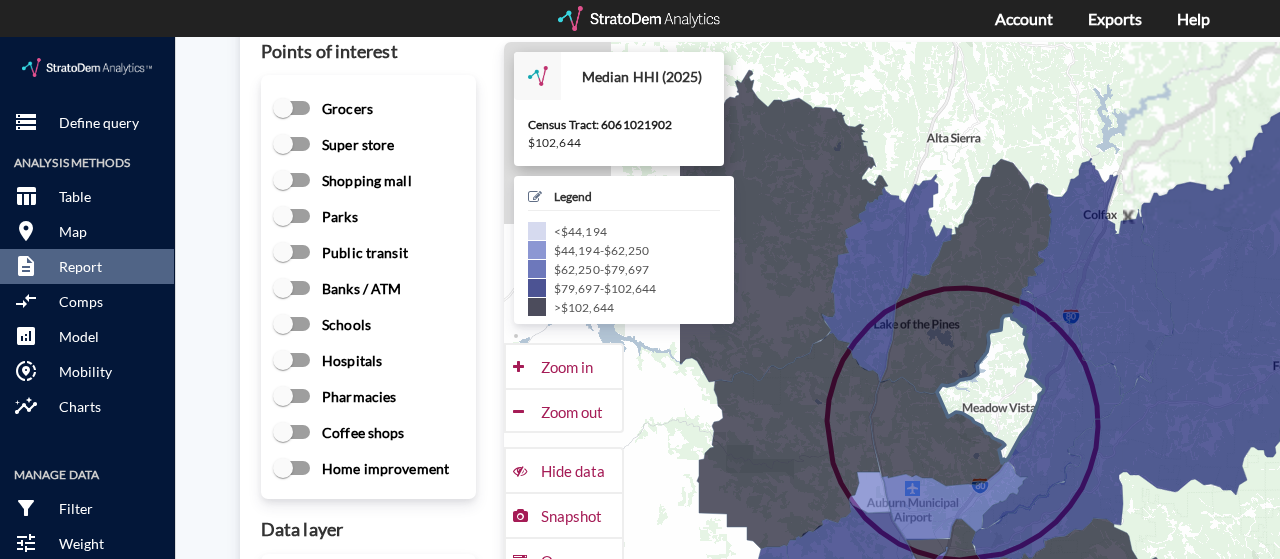 drag, startPoint x: 700, startPoint y: 328, endPoint x: 982, endPoint y: 374, distance: 285.72714 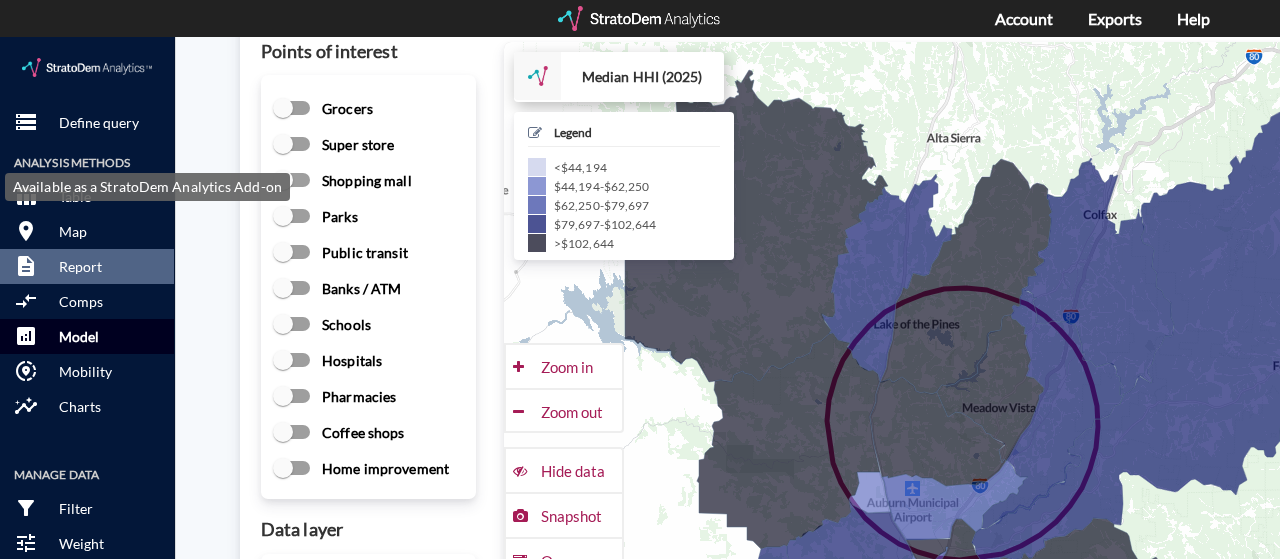 scroll, scrollTop: 714, scrollLeft: 0, axis: vertical 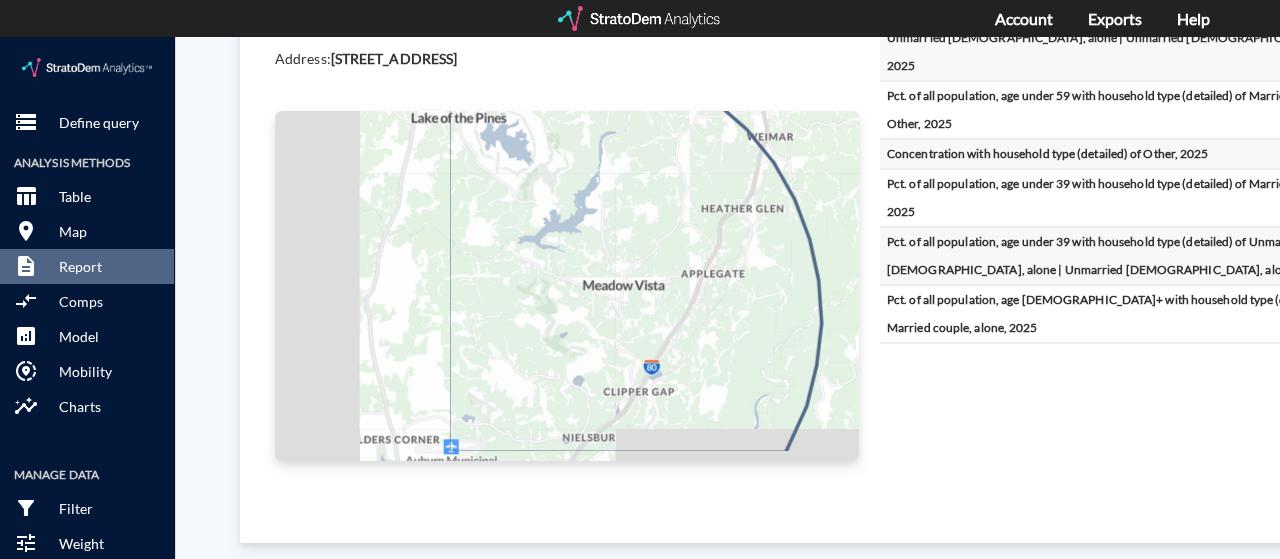 drag, startPoint x: 446, startPoint y: 339, endPoint x: 686, endPoint y: 294, distance: 244.18231 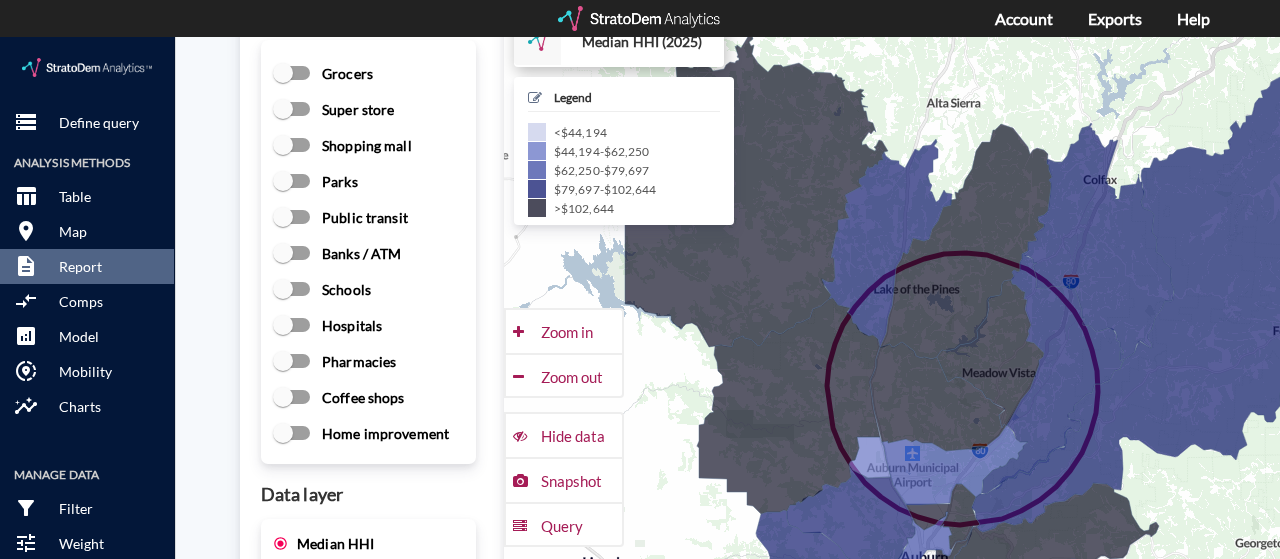 scroll, scrollTop: 2900, scrollLeft: 0, axis: vertical 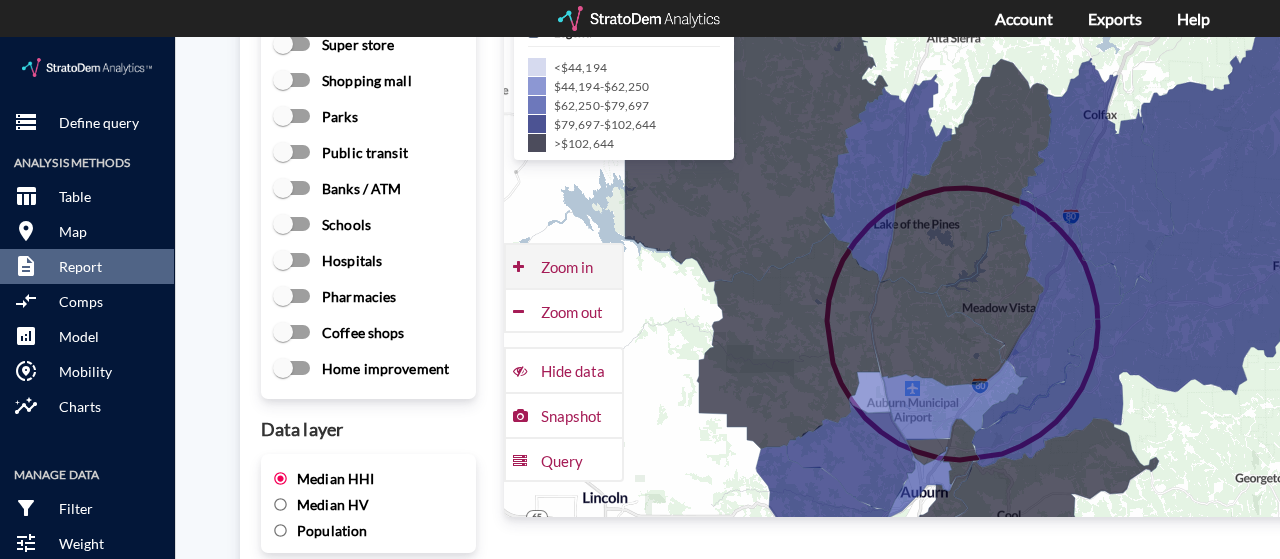 click on "Zoom in" 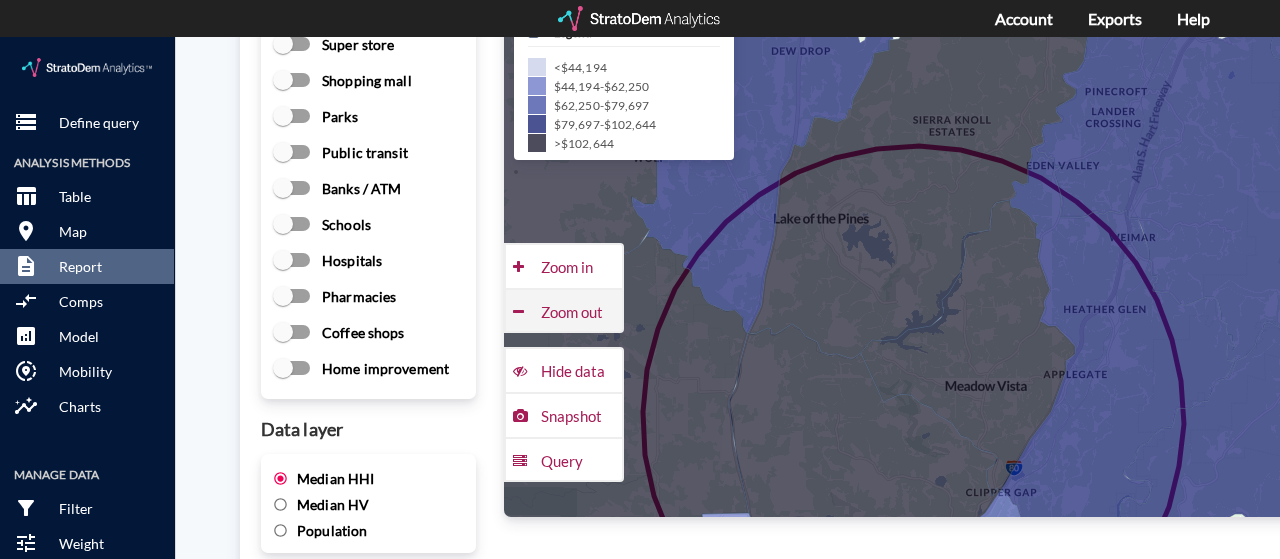click on "Zoom out" 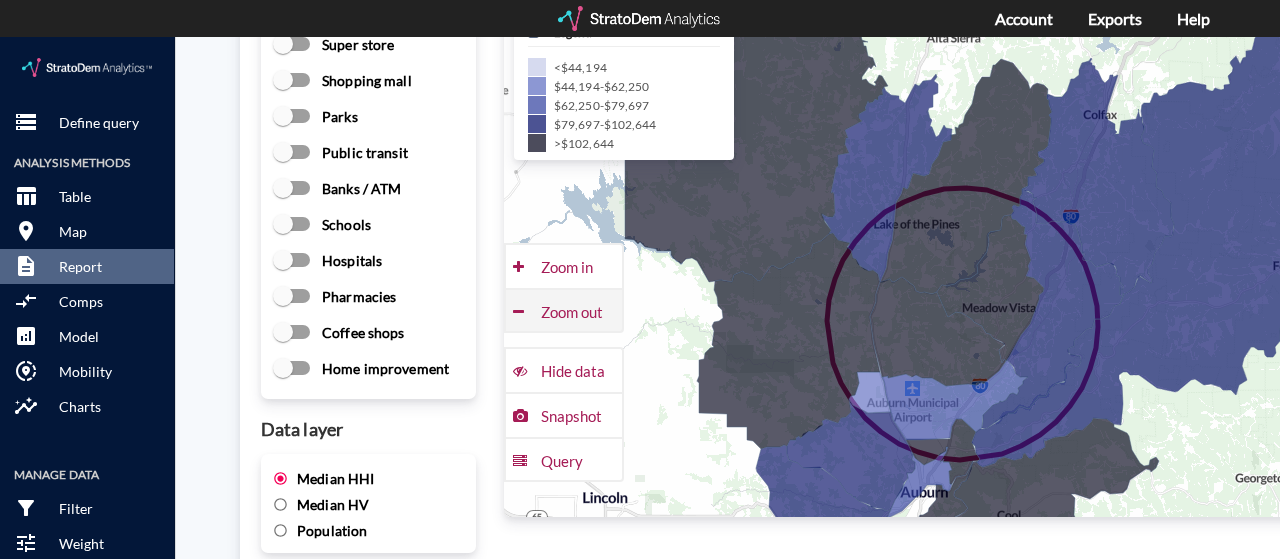 click on "Zoom out" 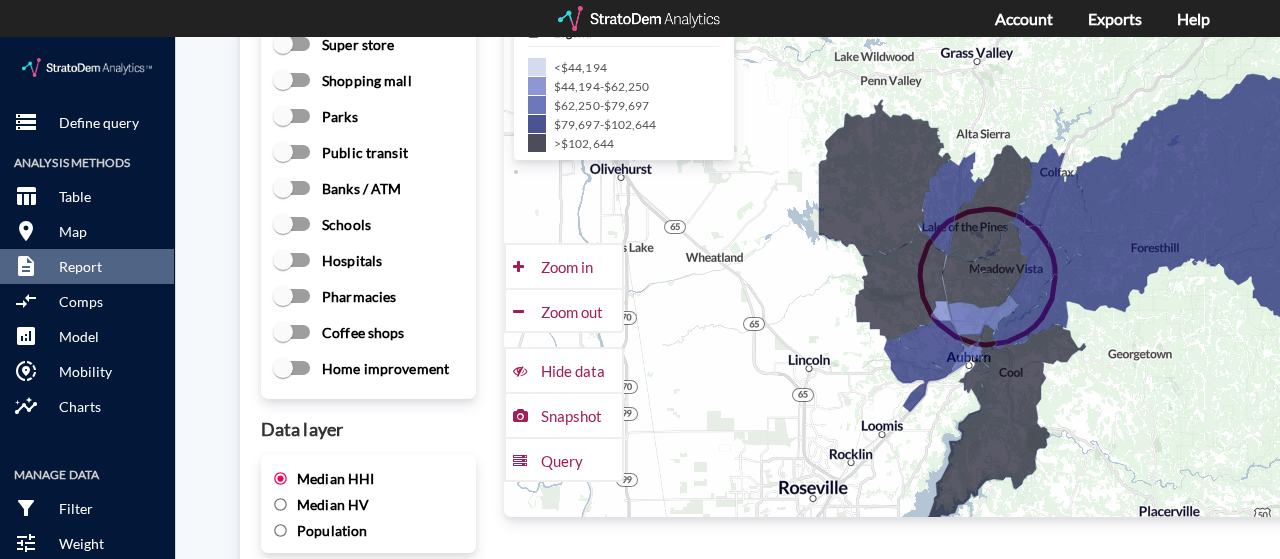 click on "Median HV" 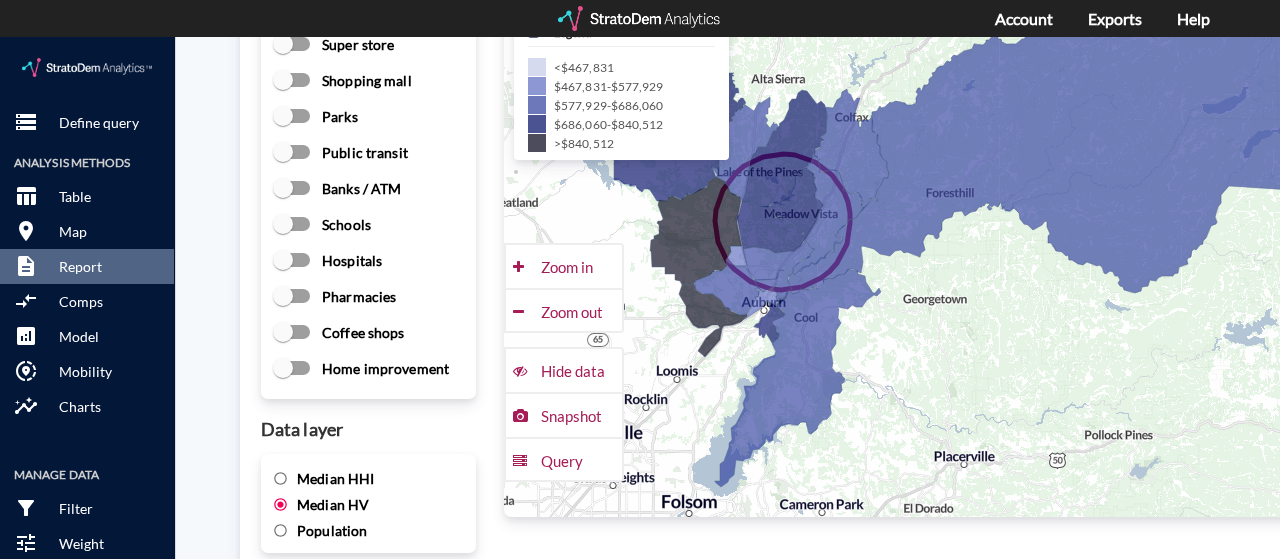 click on "Site report Generate a site report for a given location, (optionally) benchmarked against a comparison portfolio or set of markets Select target location to generate site report 3030 Legends Dr, Meadow Vista, CA (5-mile radius) print Print this report Data Query  by 3030 Legends Dr, Meadow Vista, CA Buffer:  5-mile radius Run date:  July 07, 2025 Benchmark:  All sites Address:  3030 Legends Dr, Meadow Vista, CA + −   CUSTOMIZE DATA Legend <  1 1  -  2 2  -  3 3  -  4 4  -  5 >  5 Draw a polygon Draw a rectangle Draw a marker Edit layers Delete layers Zoom in Zoom out Hide data Snapshot Query © StratoDem Analytics, LLC. All rights reserved.
Leaflet | OpenStreetMap Leaflet Choose method to define market X Draw a custom polygon → Draw a custom shape using map drawing tools Use standard buffers → Load in  drive time, mile radius , or  walk time  buffers Select geographies by ID → Select neighborhoods or ZIP codes  from the map or  upload a predefined list METRIC SITE US 26.0% 1 5" 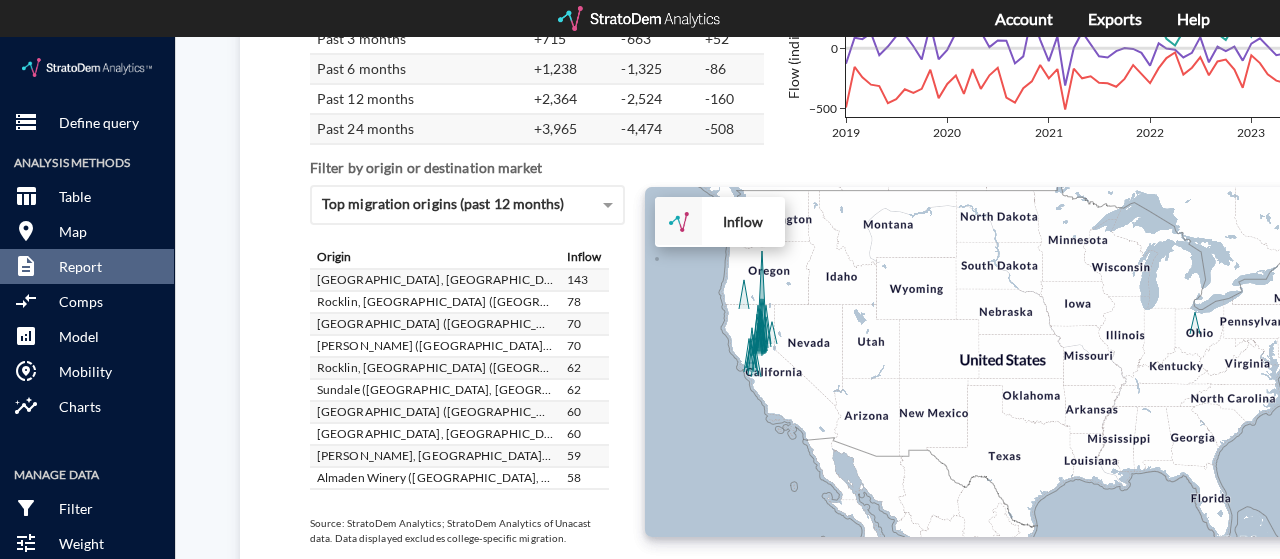 scroll, scrollTop: 3700, scrollLeft: 0, axis: vertical 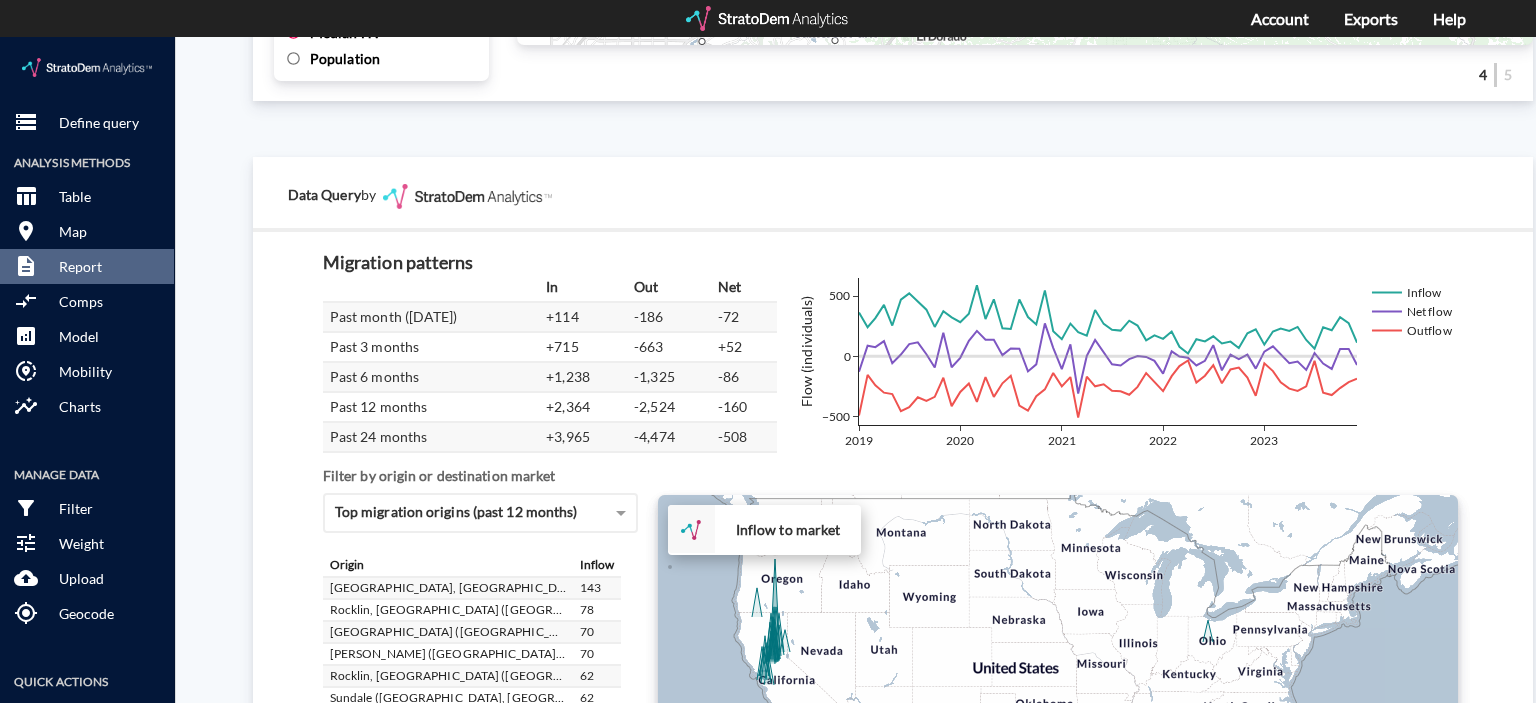 click on "Site report Generate a site report for a given location, (optionally) benchmarked against a comparison portfolio or set of markets Select target location to generate site report 3030 Legends Dr, Meadow Vista, CA (5-mile radius) print Print this report Data Query  by 3030 Legends Dr, Meadow Vista, CA Buffer:  5-mile radius Run date:  July 07, 2025 Benchmark:  All sites Address:  3030 Legends Dr, Meadow Vista, CA + −   CUSTOMIZE DATA Legend <  1 1  -  2 2  -  3 3  -  4 4  -  5 >  5 Draw a polygon Draw a rectangle Draw a marker Edit layers Delete layers Zoom in Zoom out Hide data Snapshot Query © StratoDem Analytics, LLC. All rights reserved.
Leaflet | OpenStreetMap Leaflet Choose method to define market X Draw a custom polygon → Draw a custom shape using map drawing tools Use standard buffers → Load in  drive time, mile radius , or  walk time  buffers Select geographies by ID → Select neighborhoods or ZIP codes  from the map or  upload a predefined list METRIC SITE US 26.0% 1 5" 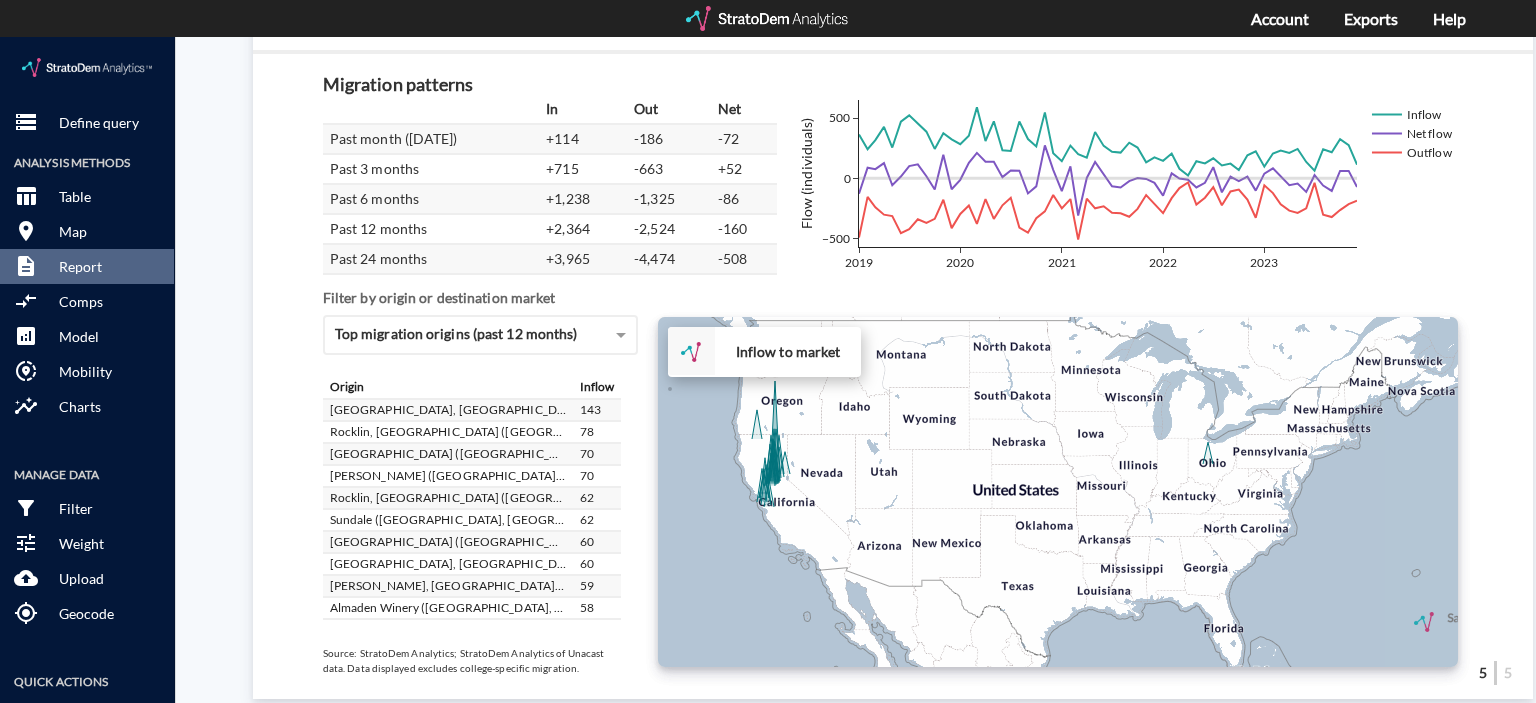 scroll, scrollTop: 3572, scrollLeft: 0, axis: vertical 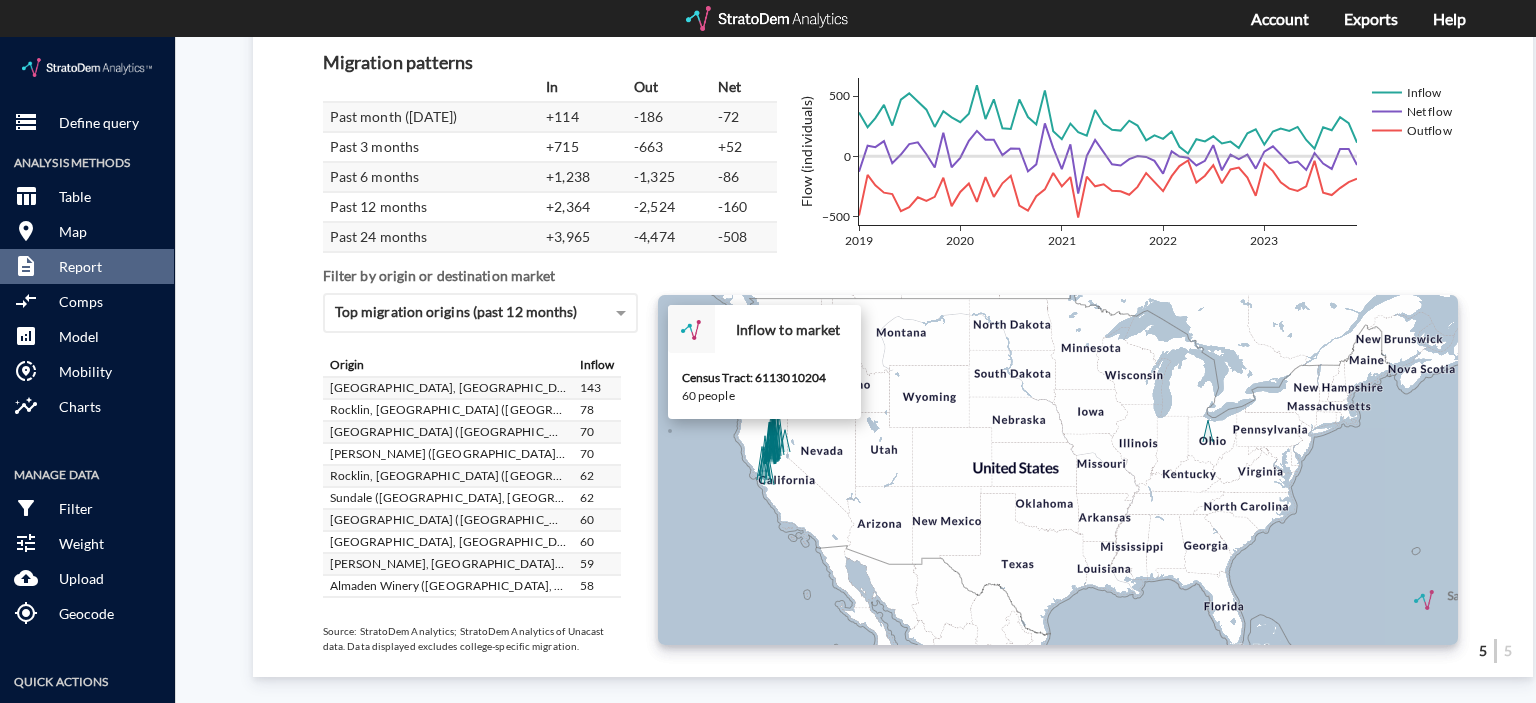 click 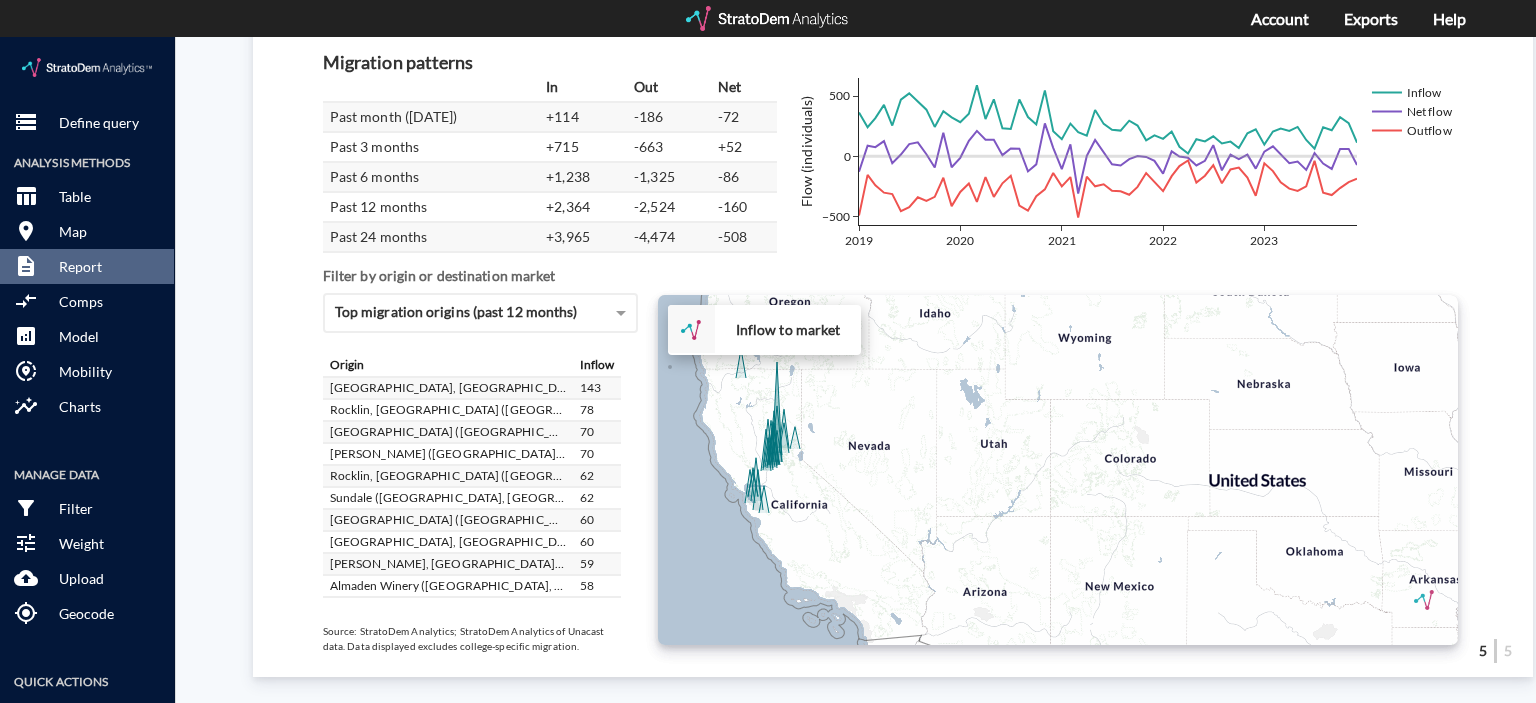click 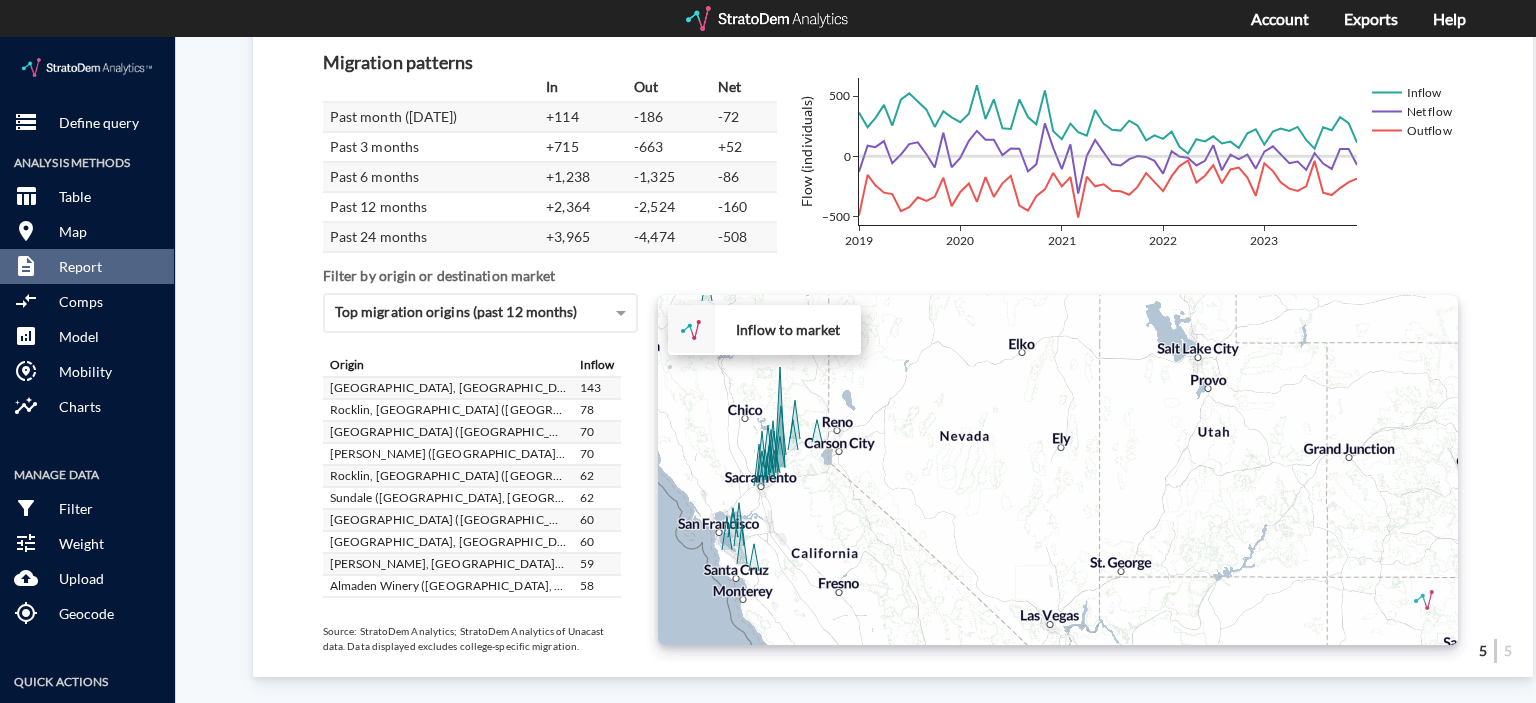click 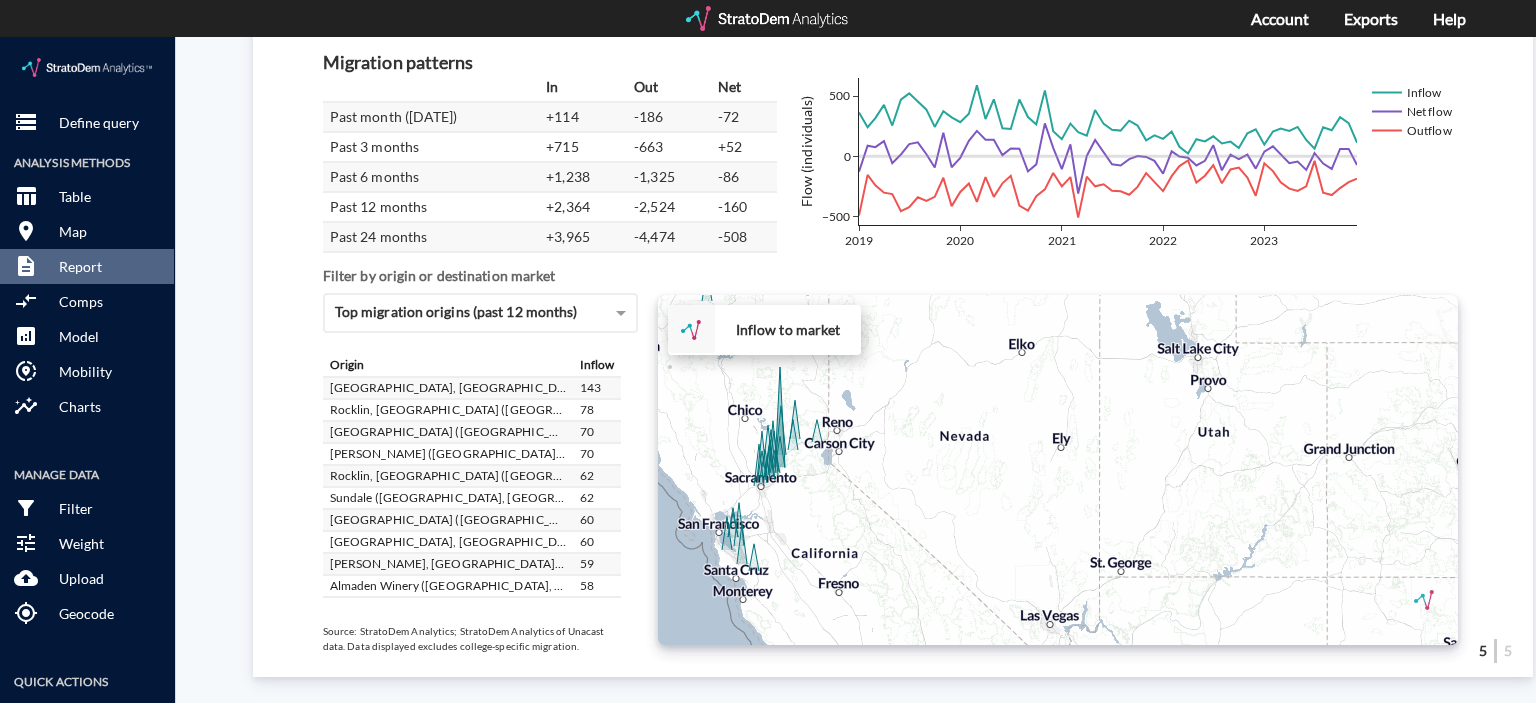 click 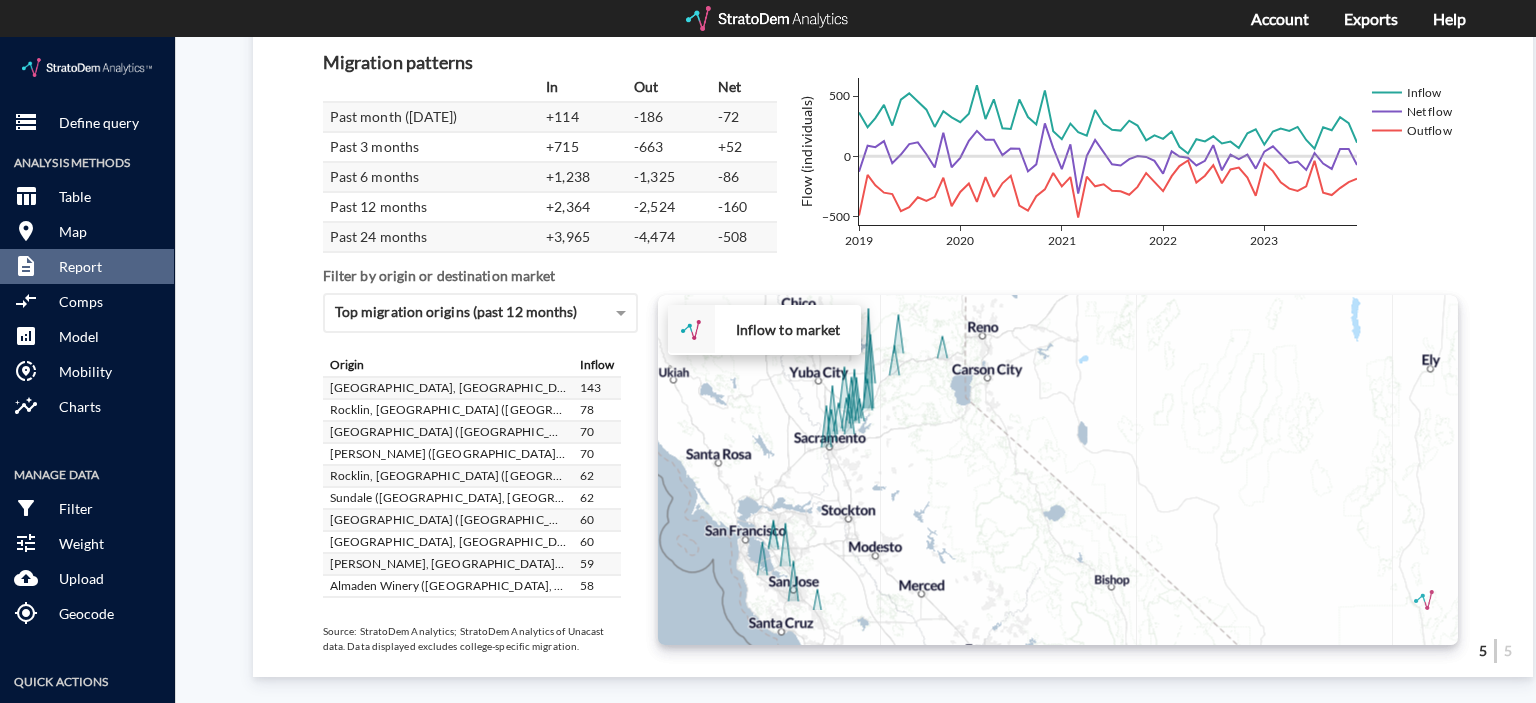drag, startPoint x: 782, startPoint y: 488, endPoint x: 874, endPoint y: 416, distance: 116.82465 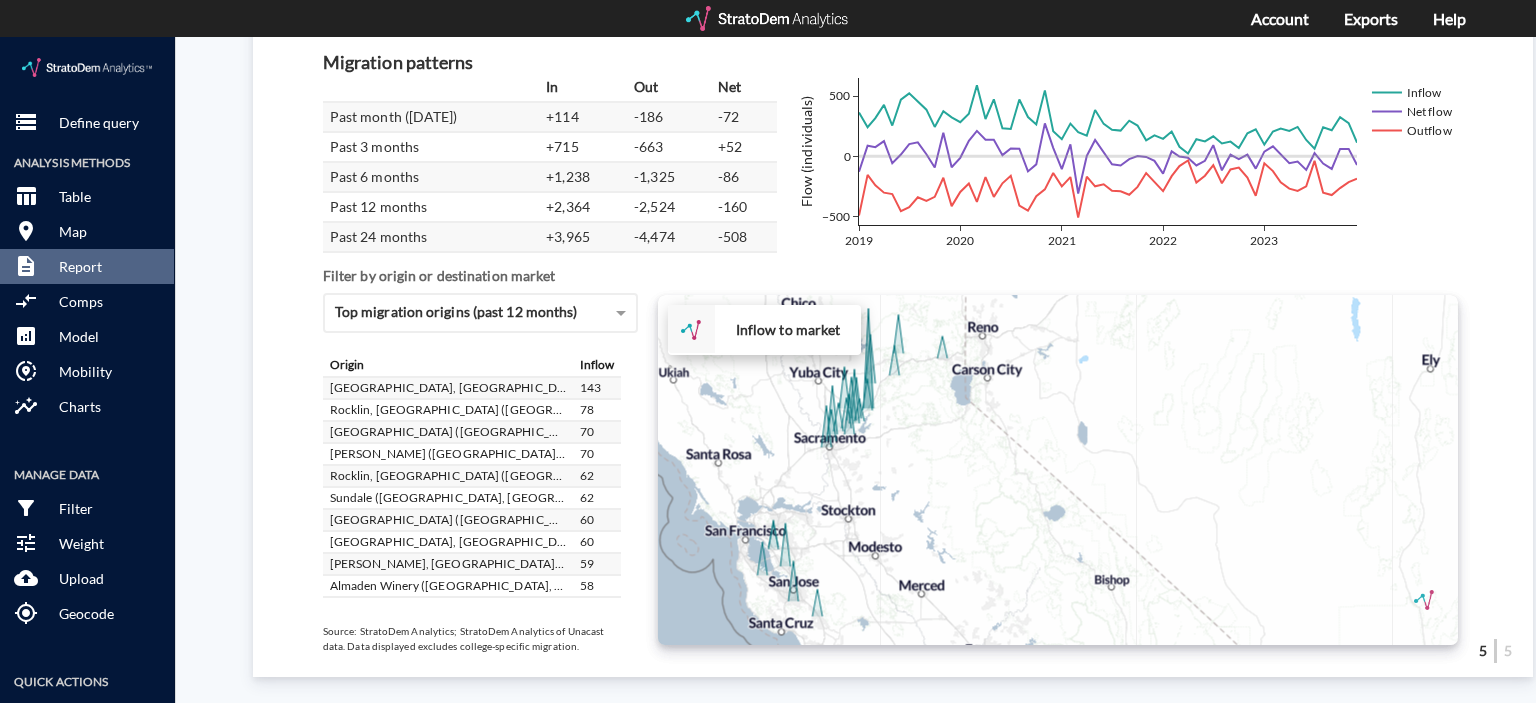 click 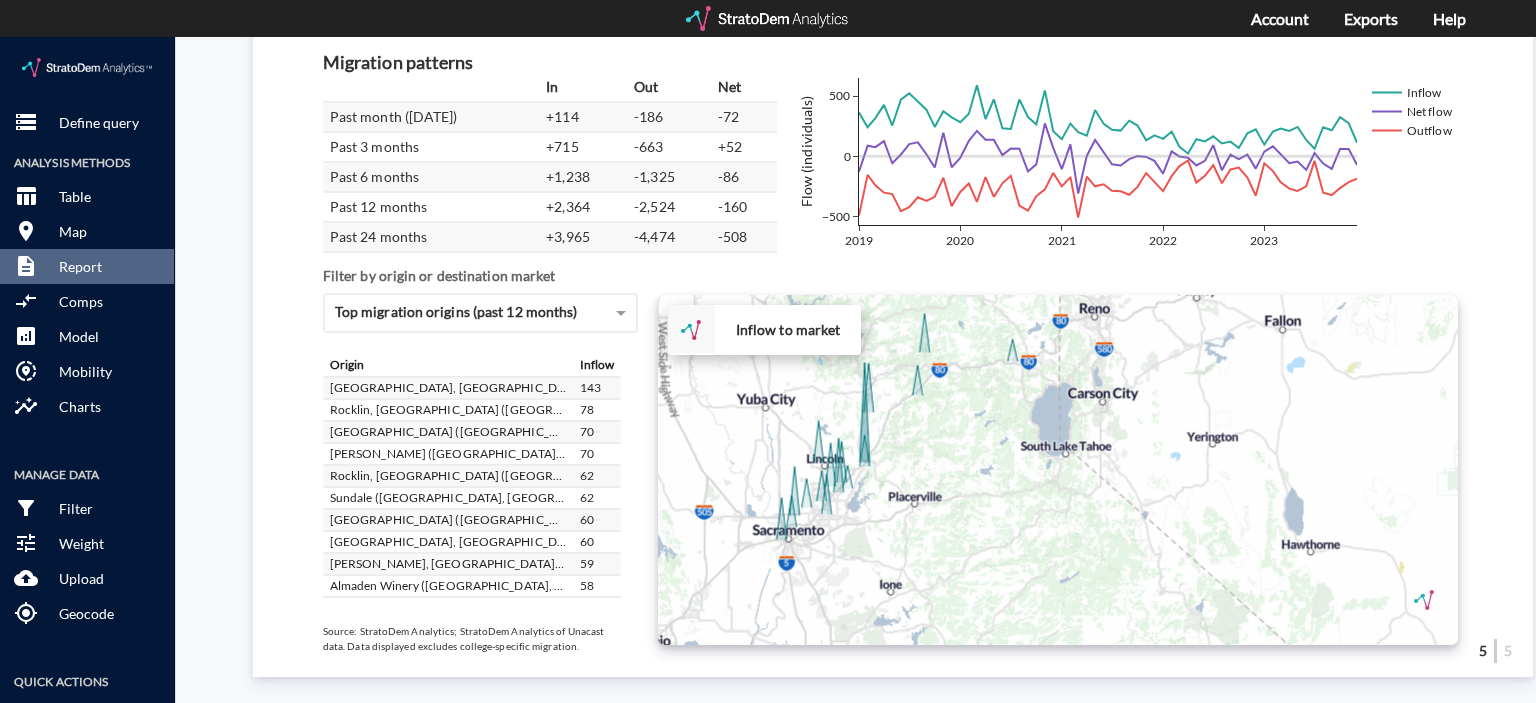 drag, startPoint x: 897, startPoint y: 468, endPoint x: 874, endPoint y: 522, distance: 58.694122 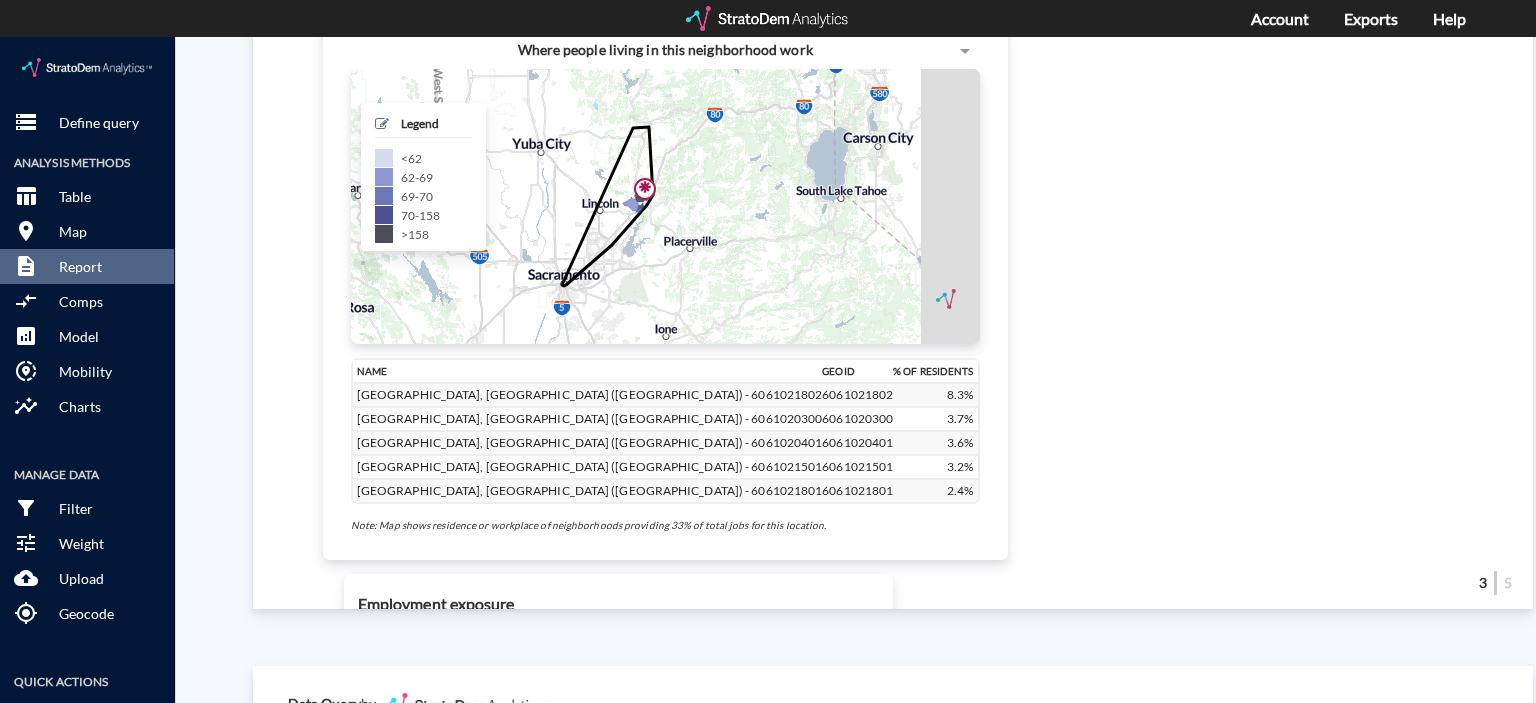 scroll, scrollTop: 1987, scrollLeft: 0, axis: vertical 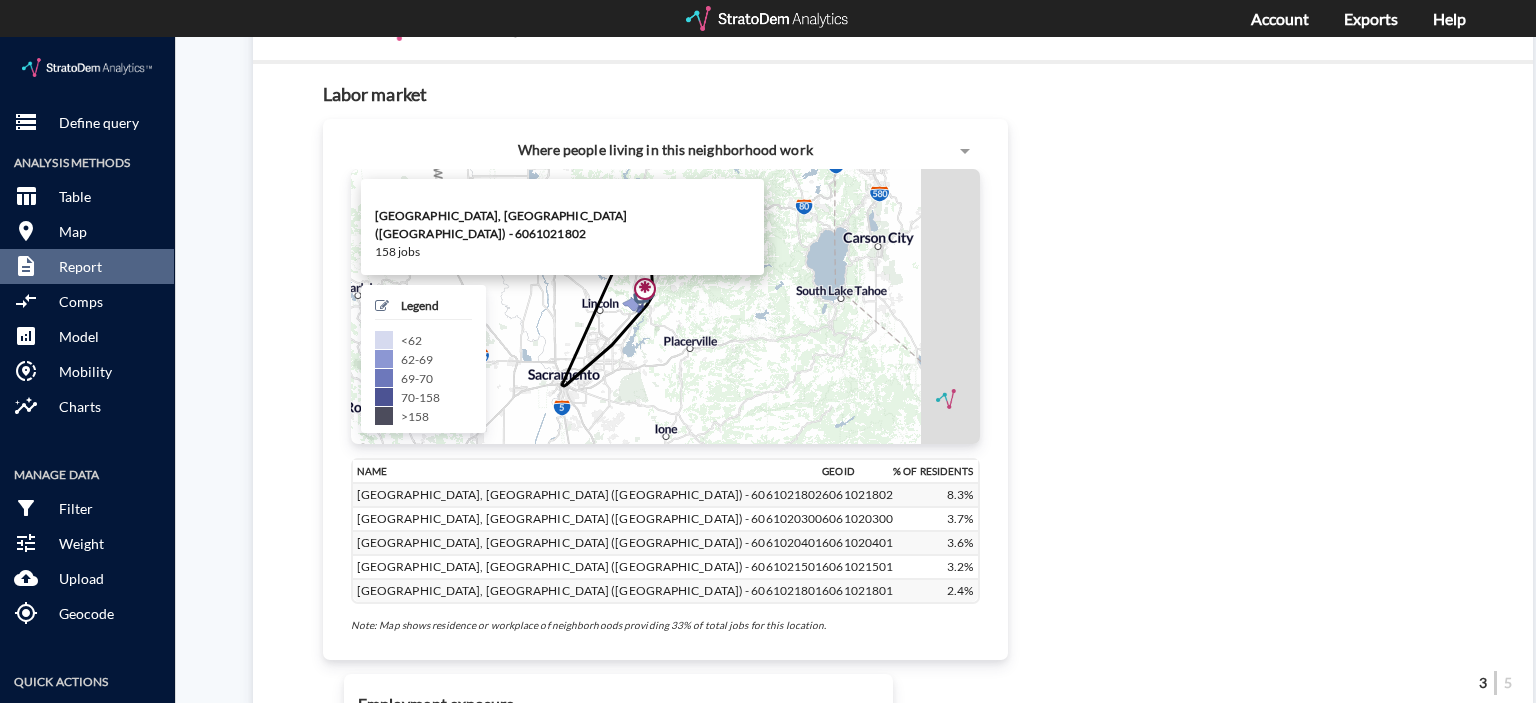 drag, startPoint x: 639, startPoint y: 262, endPoint x: 307, endPoint y: 194, distance: 338.8923 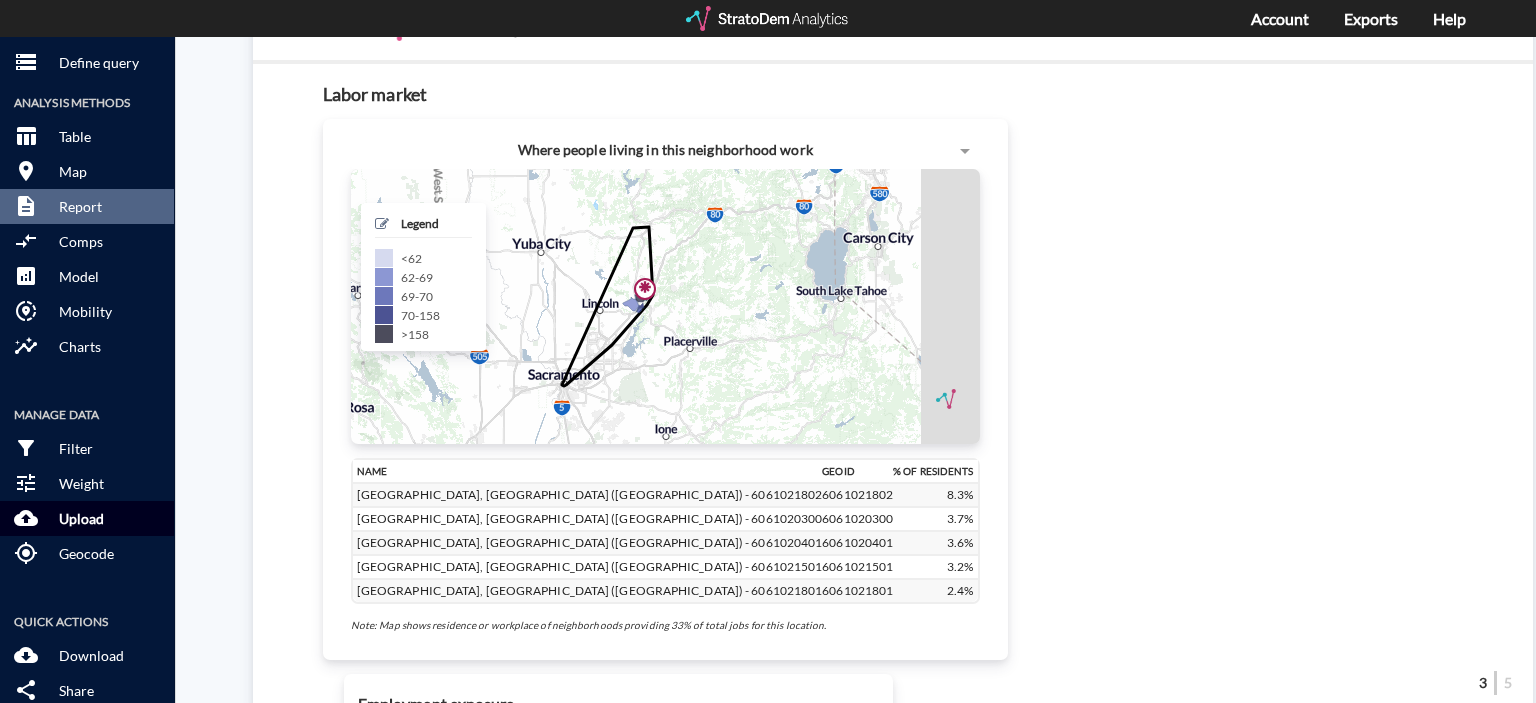 scroll, scrollTop: 120, scrollLeft: 0, axis: vertical 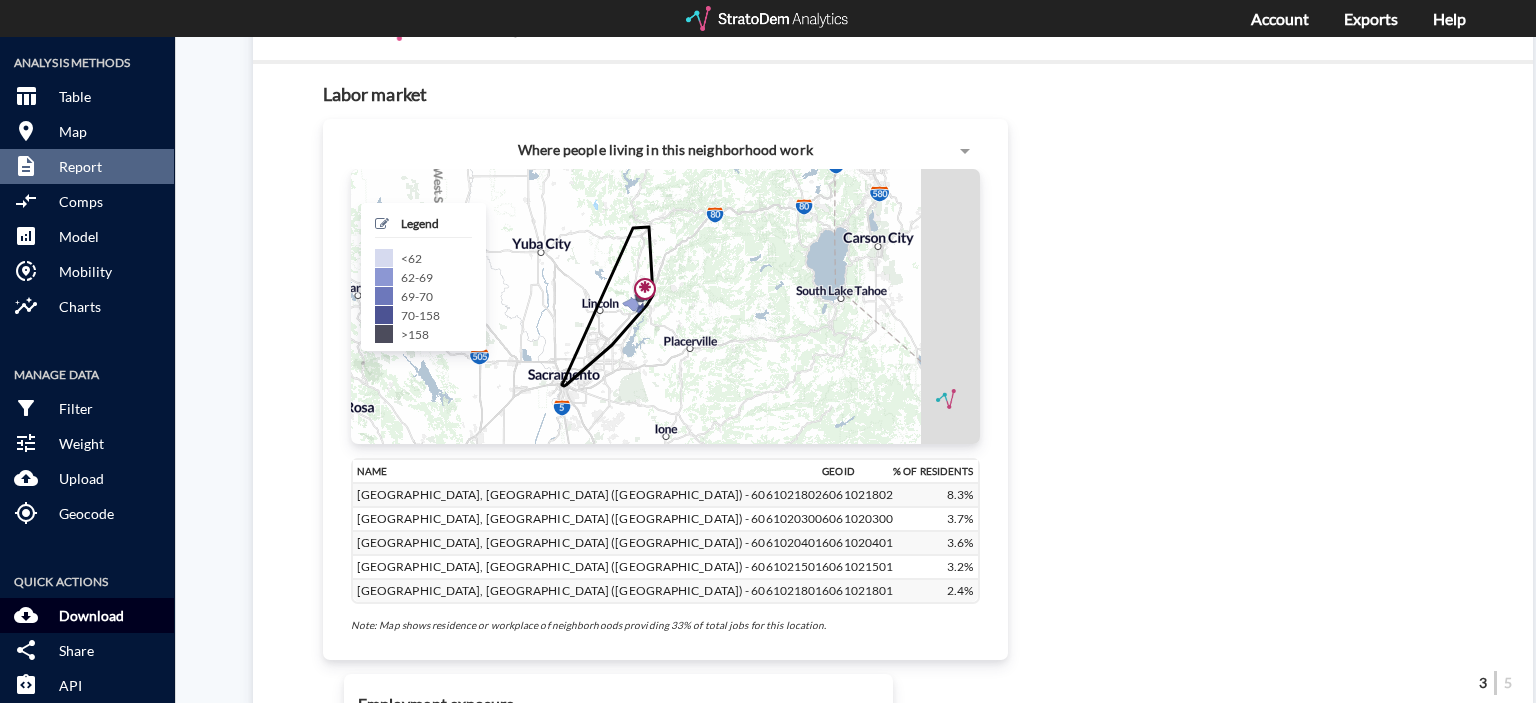 click on "Download" 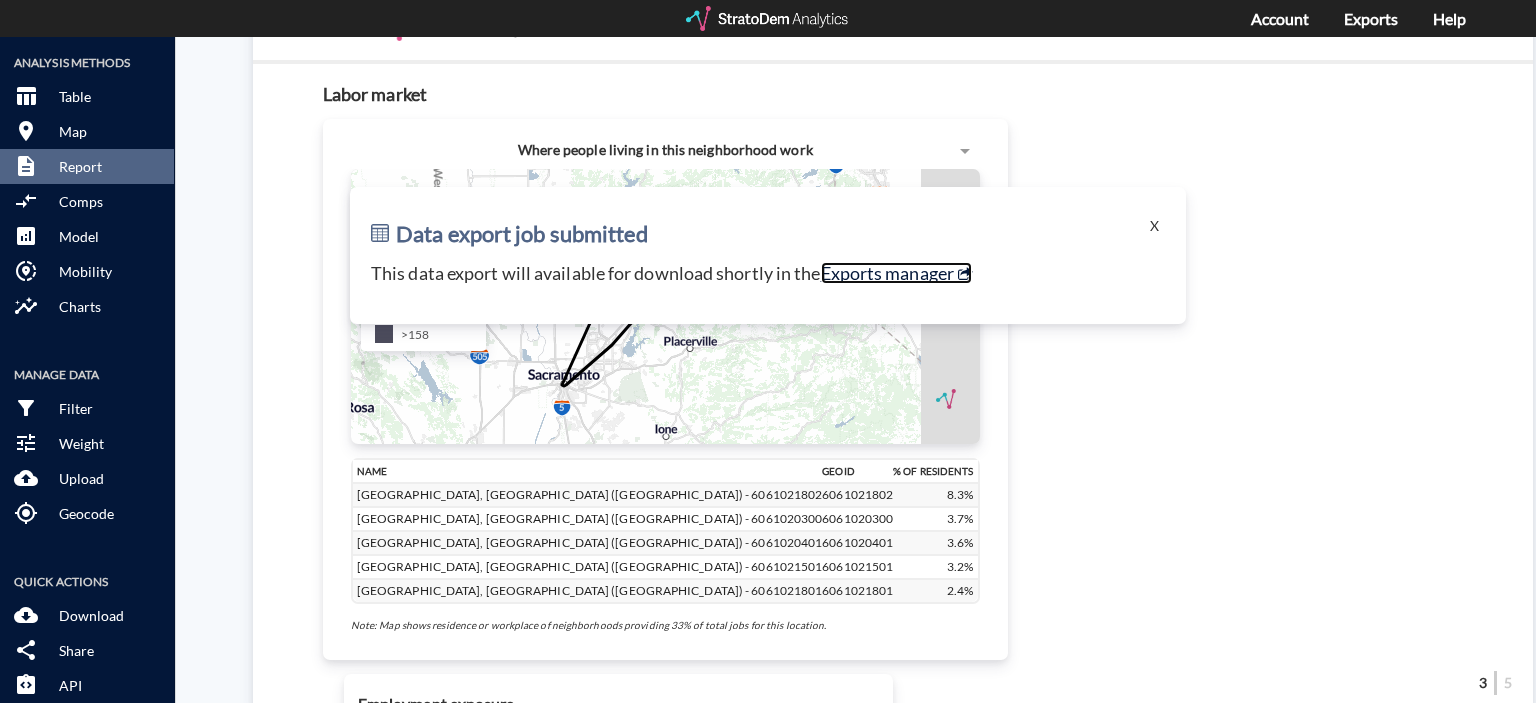 click on "Exports manager" 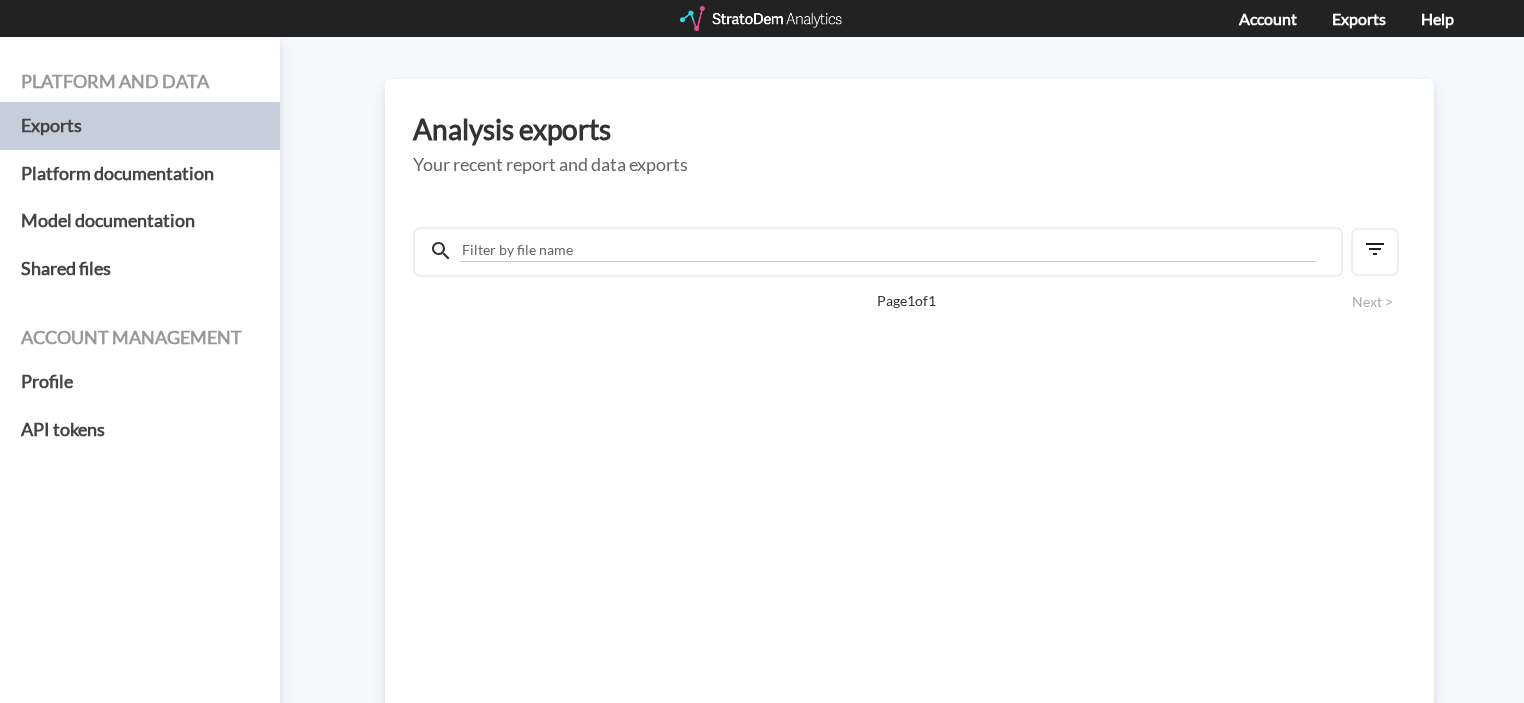 scroll, scrollTop: 0, scrollLeft: 0, axis: both 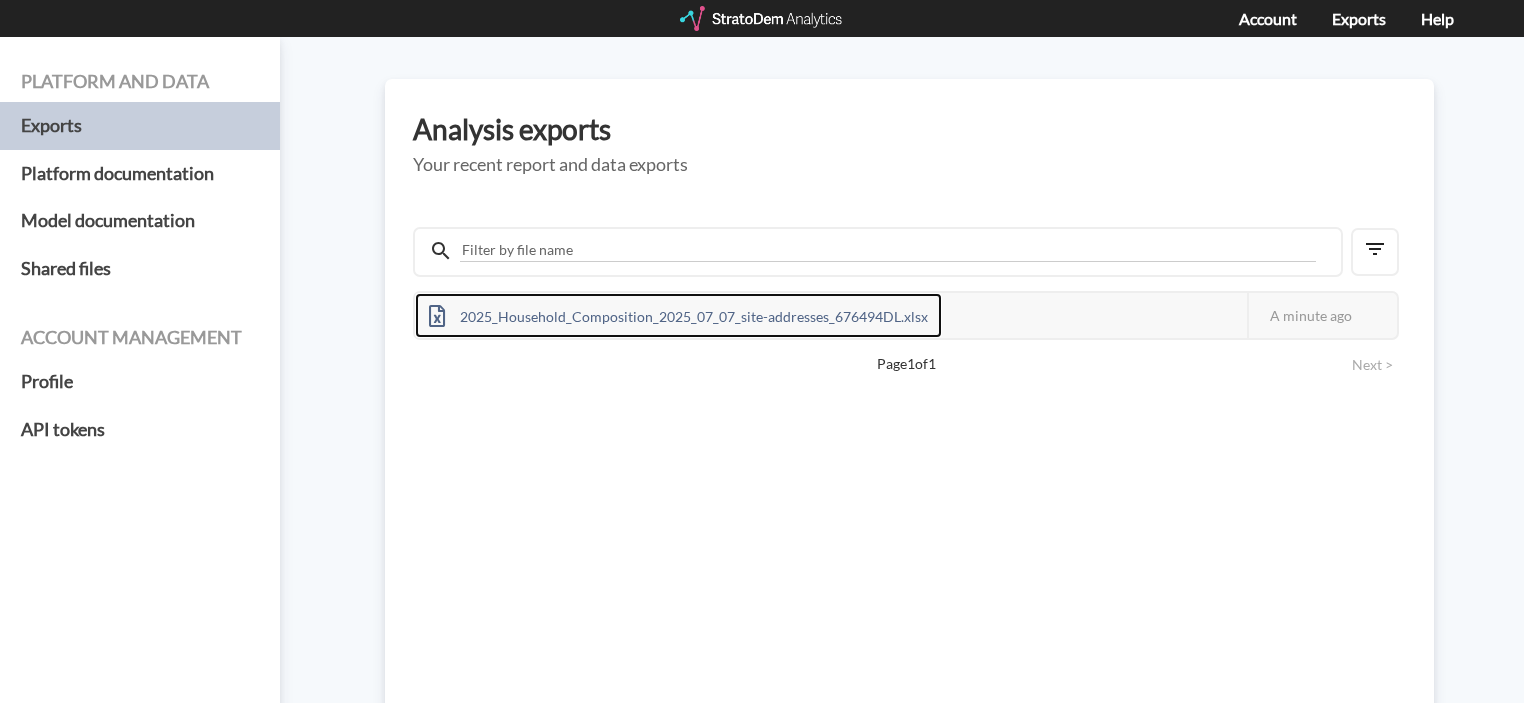 click on "2025_Household_Composition_2025_07_07_site-addresses_676494DL.xlsx" at bounding box center (678, 315) 